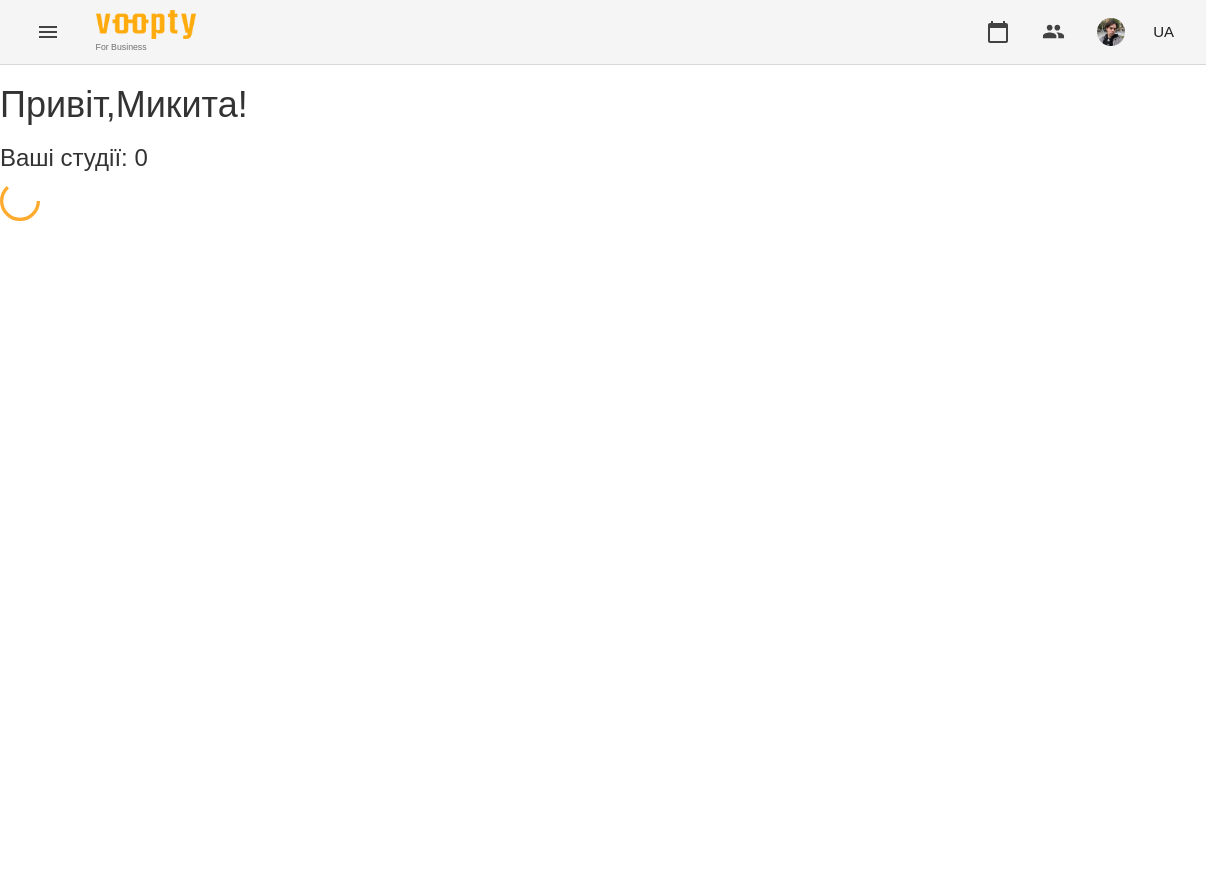 scroll, scrollTop: 0, scrollLeft: 0, axis: both 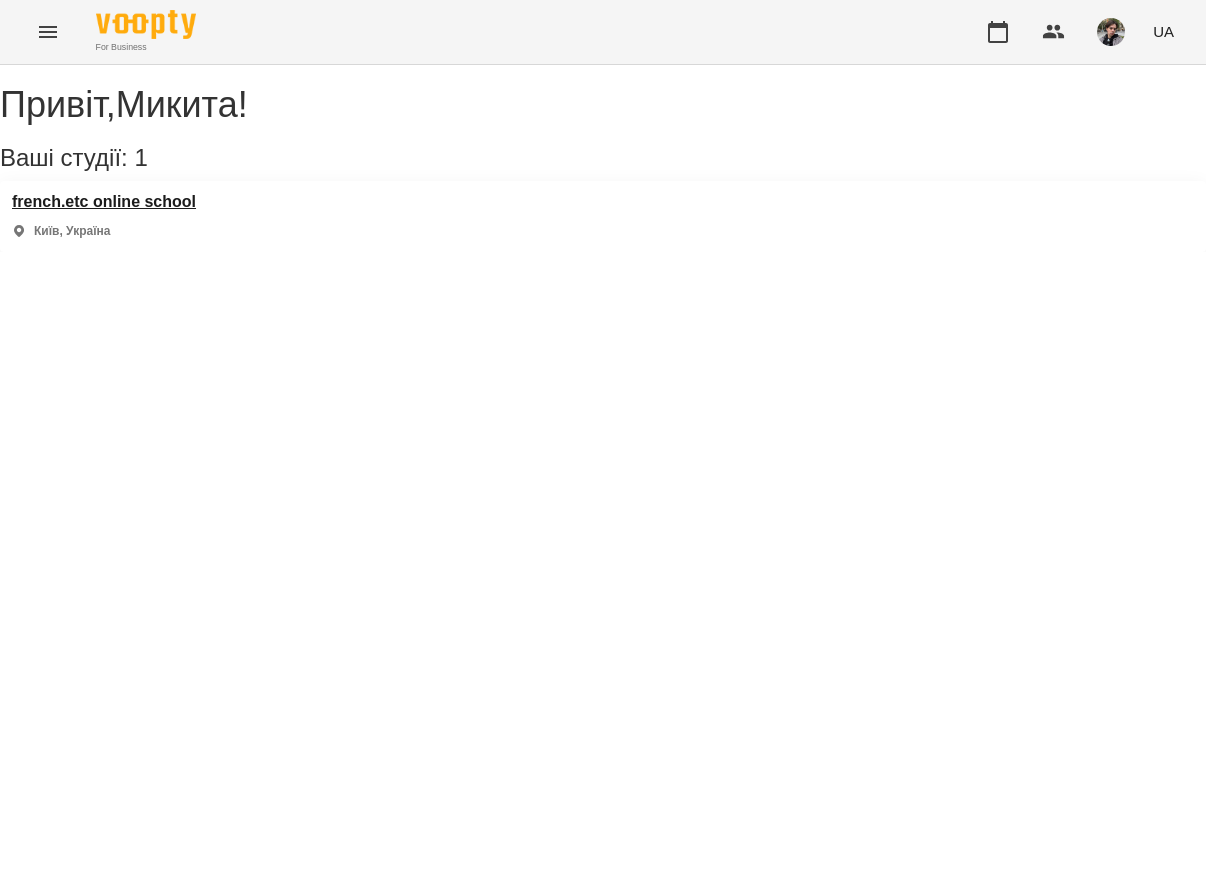 click on "french.etc online school" at bounding box center [104, 202] 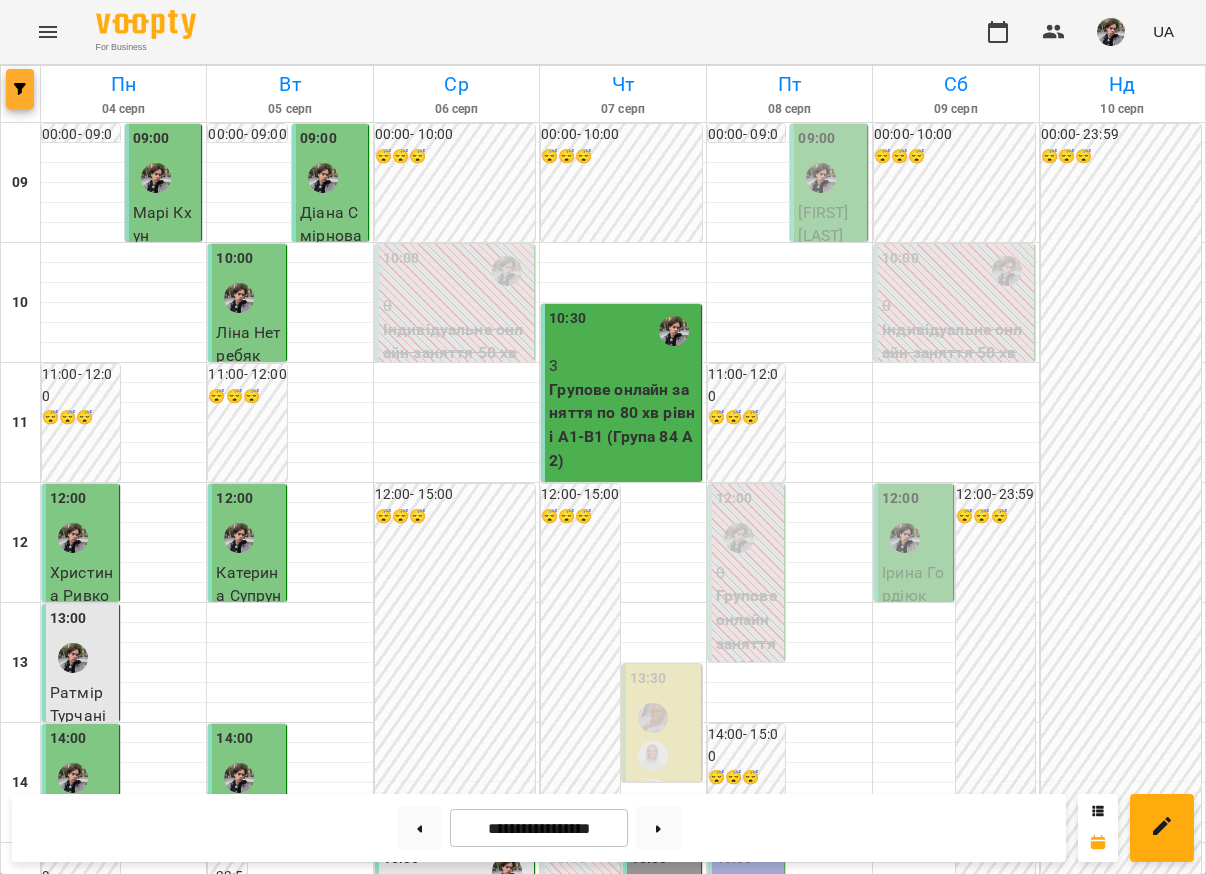 click at bounding box center [20, 89] 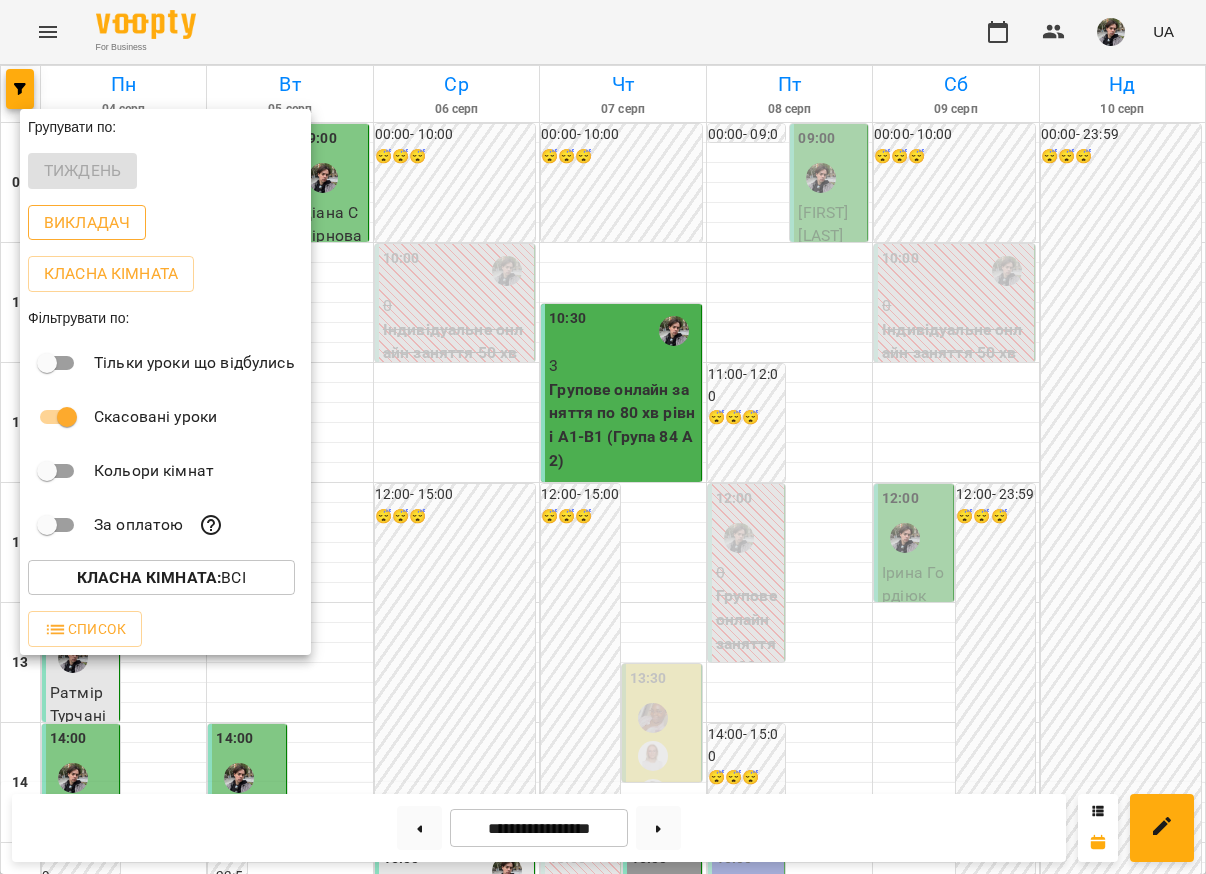 click on "Викладач" at bounding box center [87, 223] 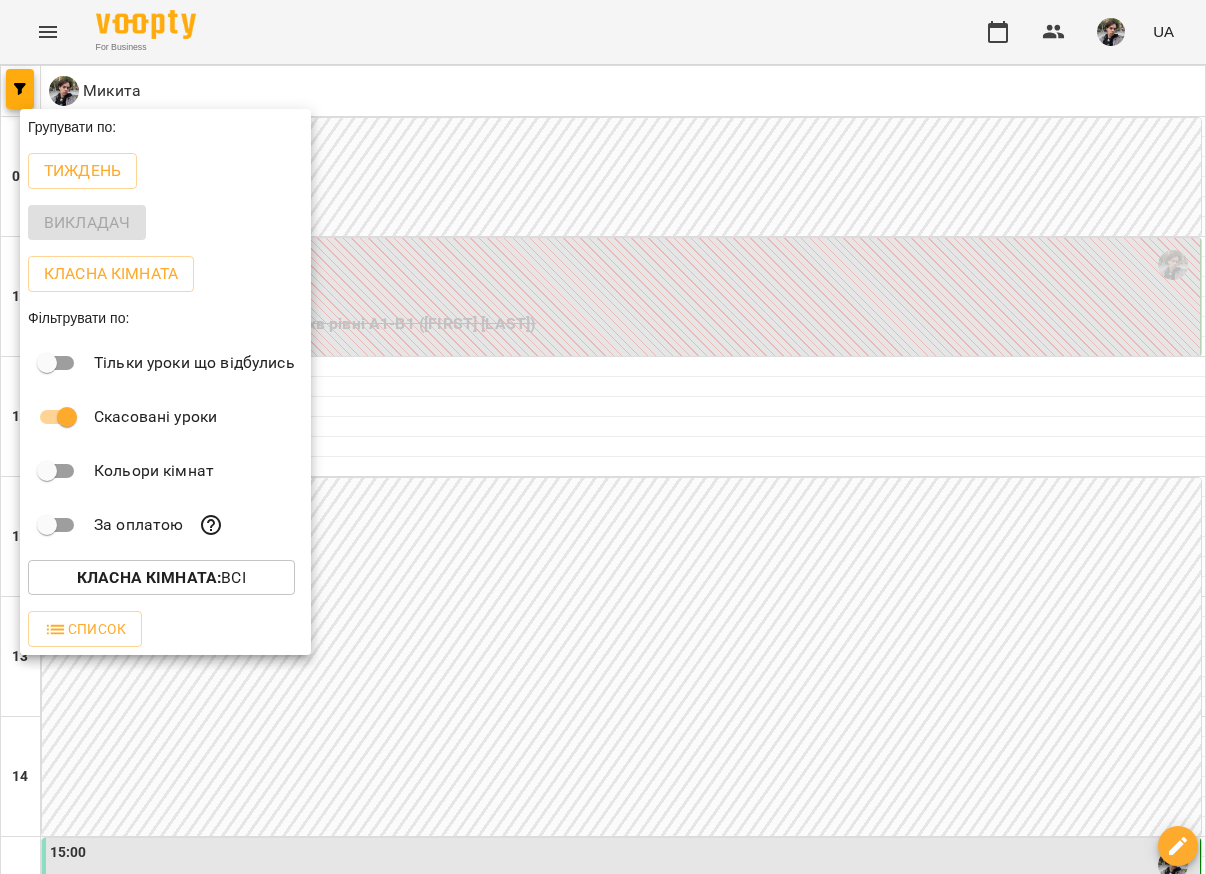click at bounding box center (603, 437) 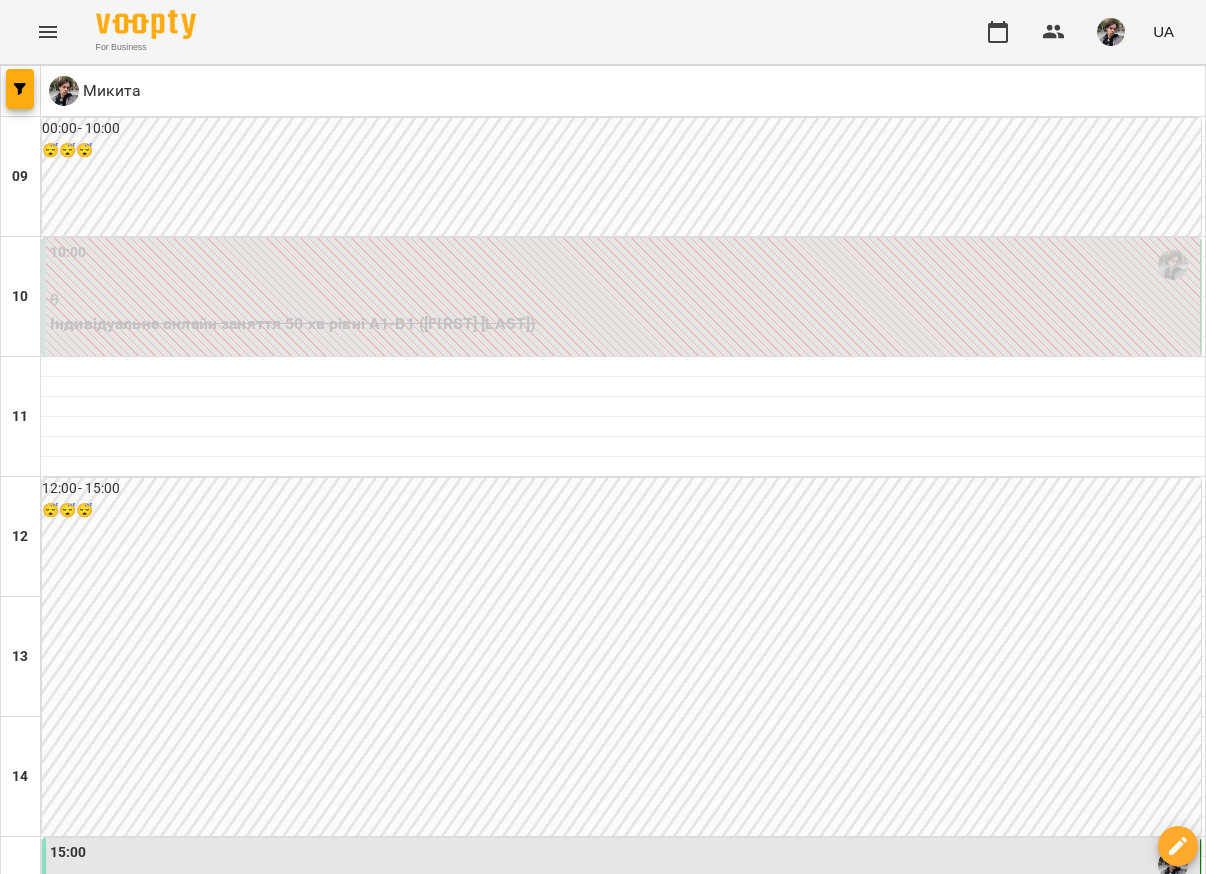 click on "08 серп" at bounding box center [849, 1842] 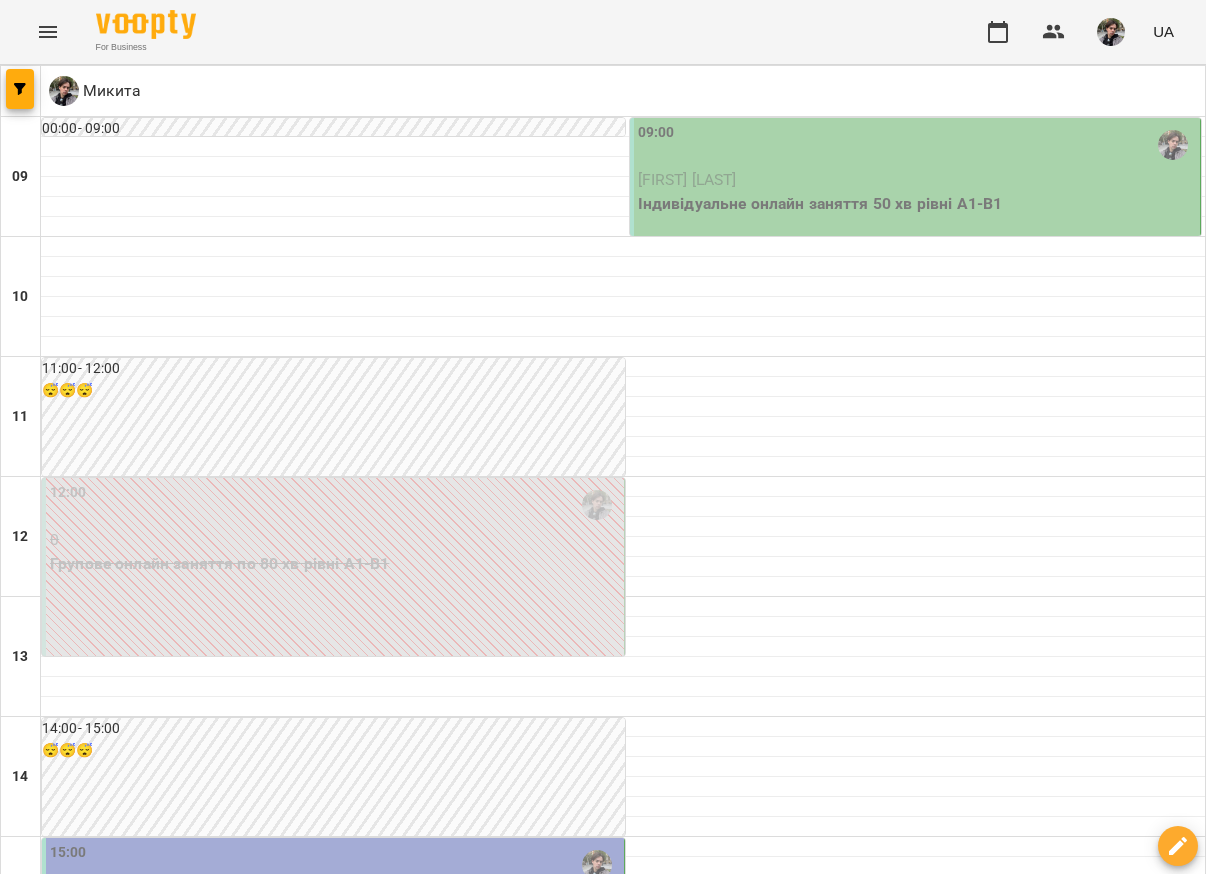 click on "[FIRST] [LAST]" at bounding box center [917, 180] 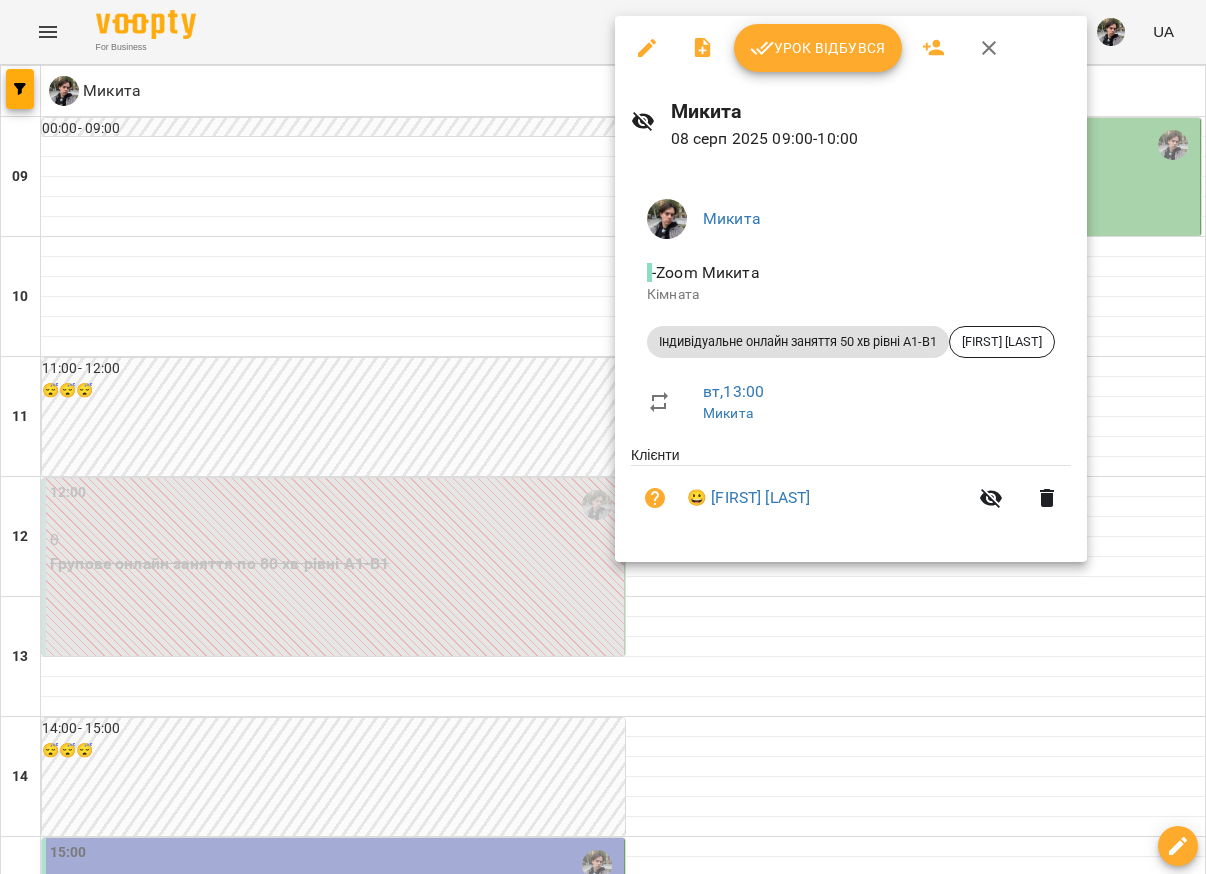 click on "Урок відбувся" at bounding box center (818, 48) 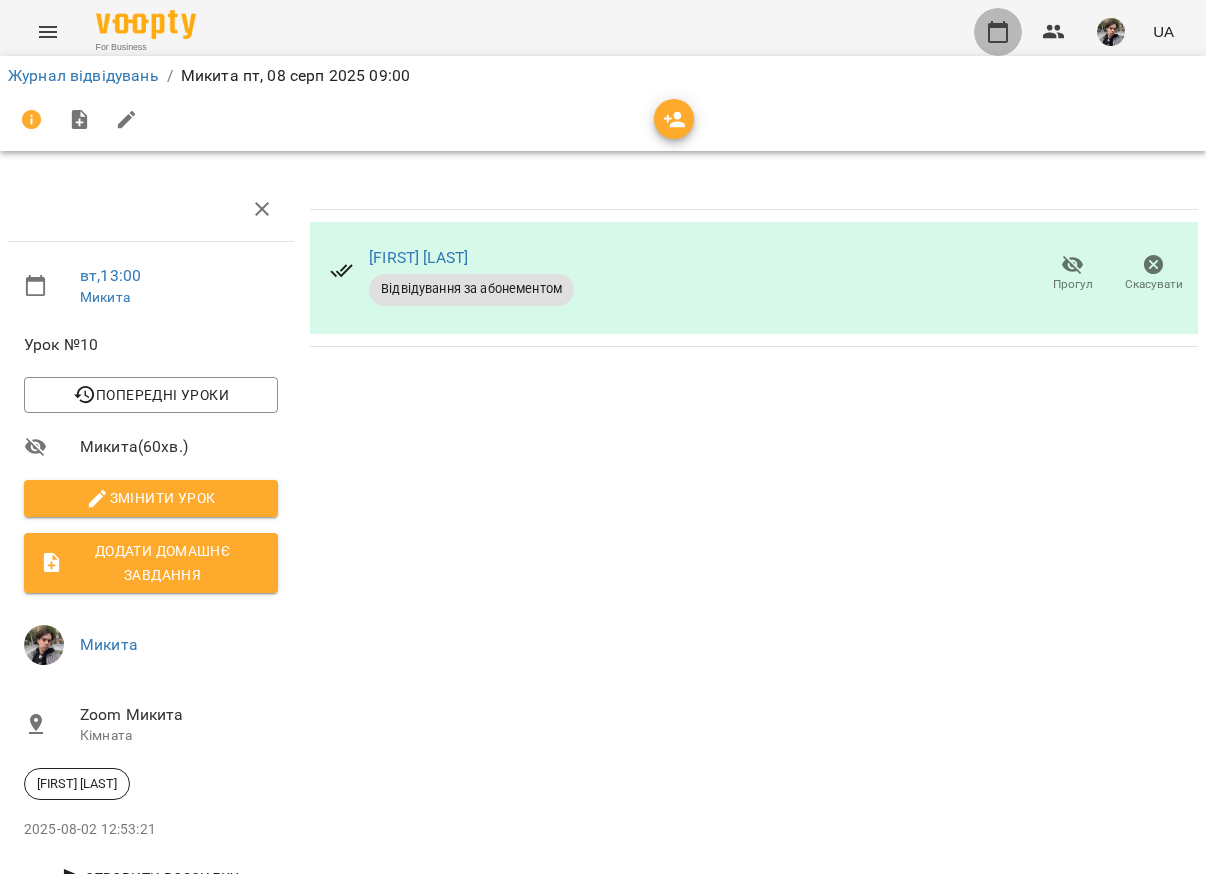 click 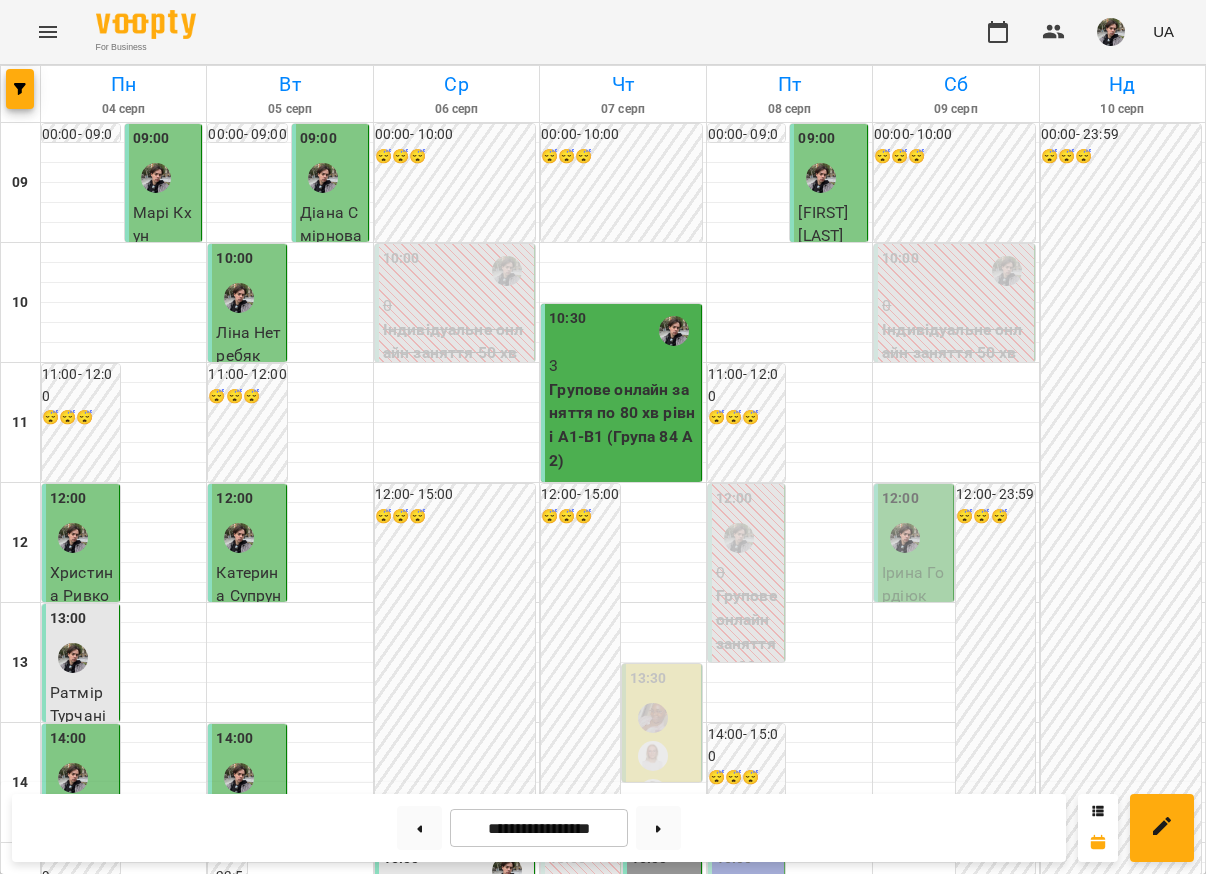 scroll, scrollTop: 373, scrollLeft: 0, axis: vertical 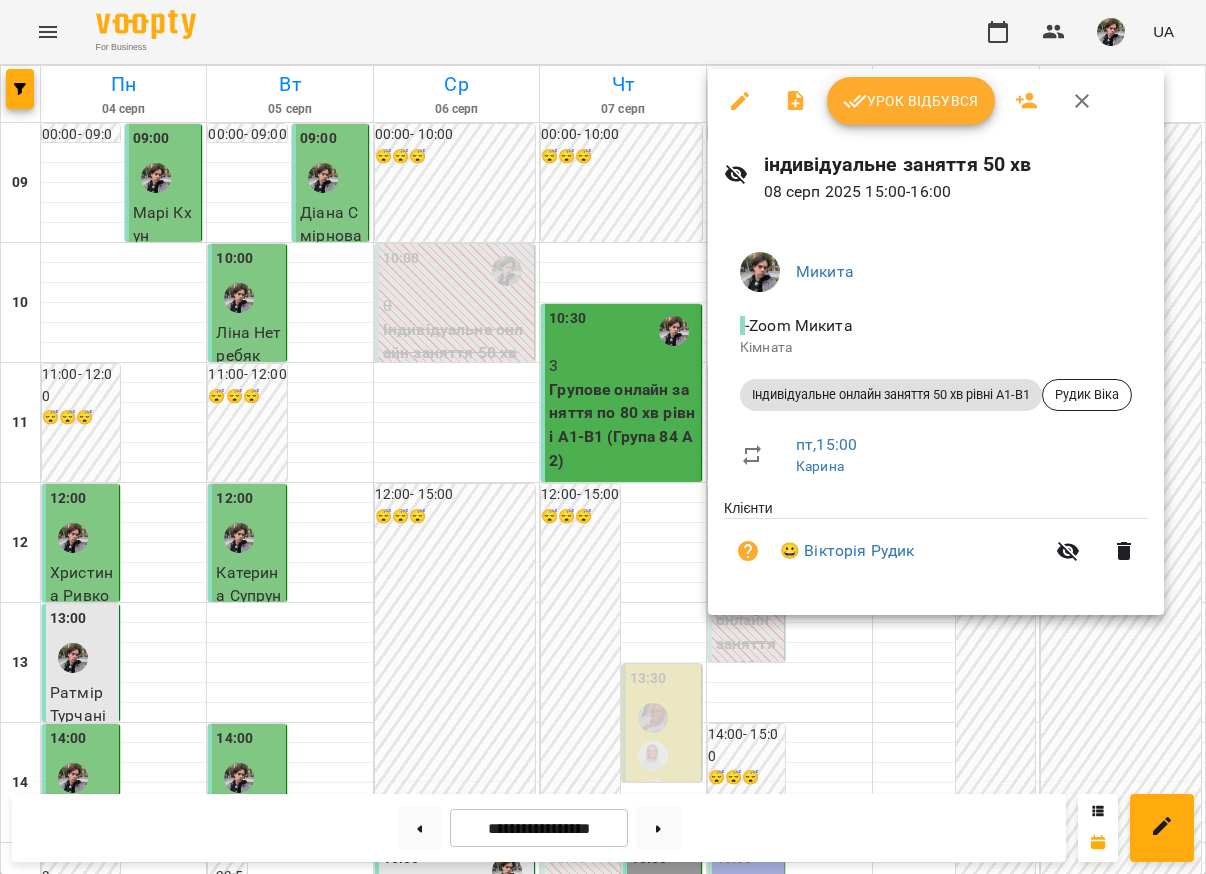 click at bounding box center (603, 437) 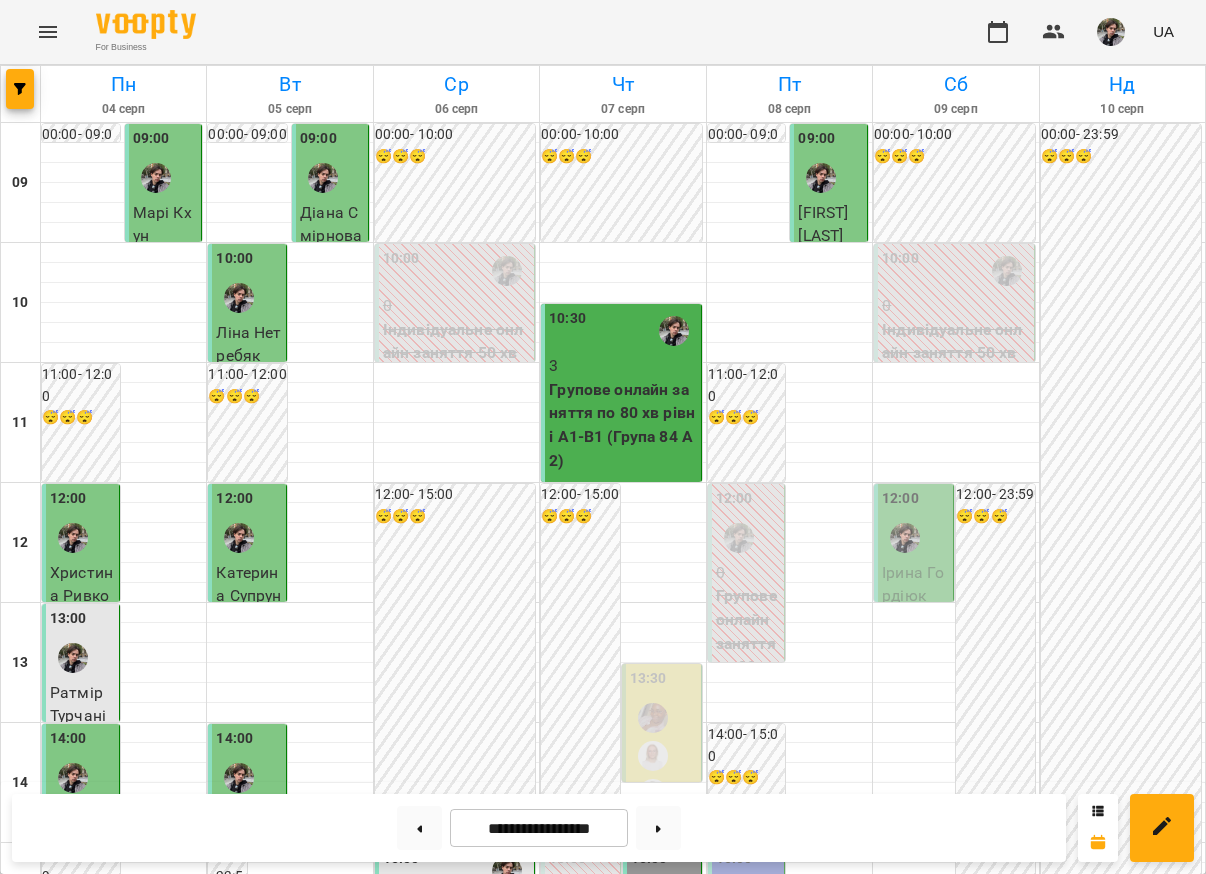 scroll, scrollTop: 184, scrollLeft: 0, axis: vertical 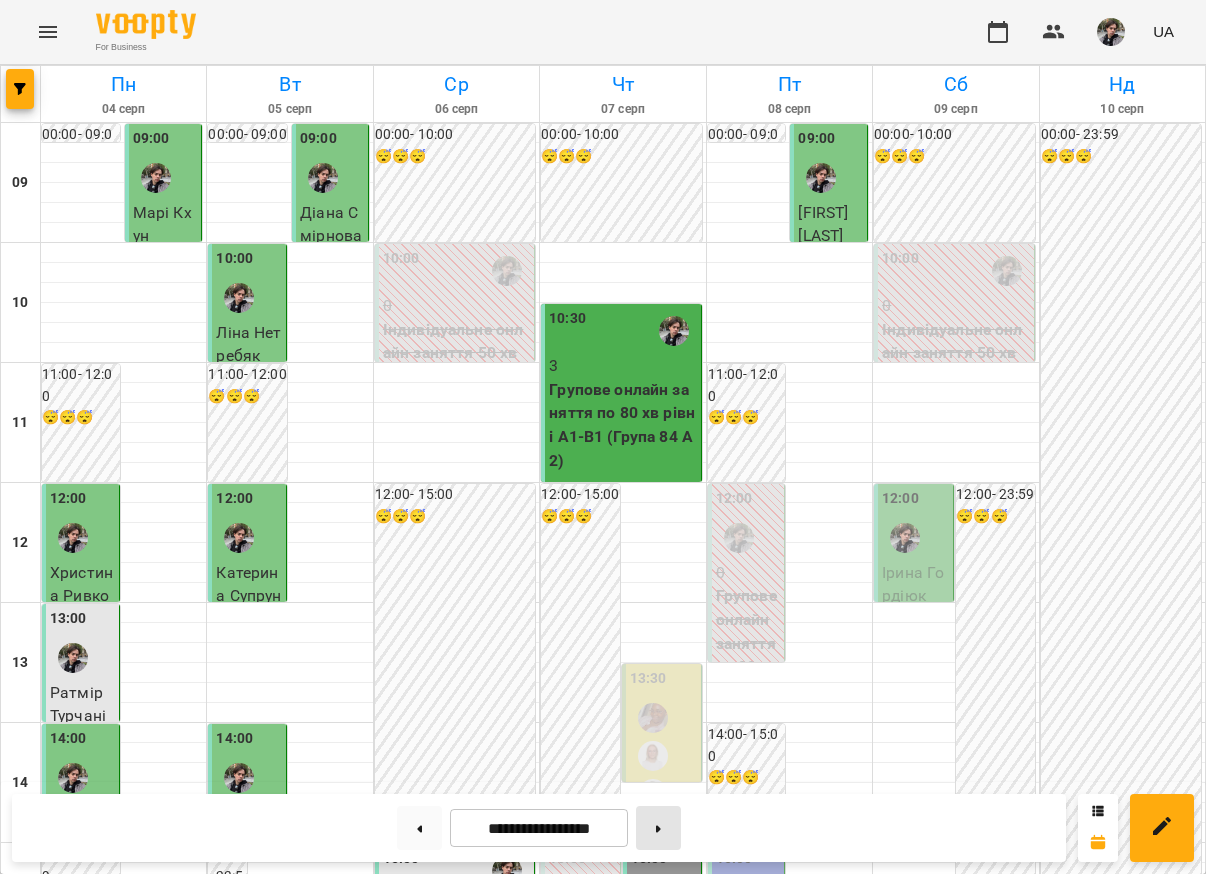 click 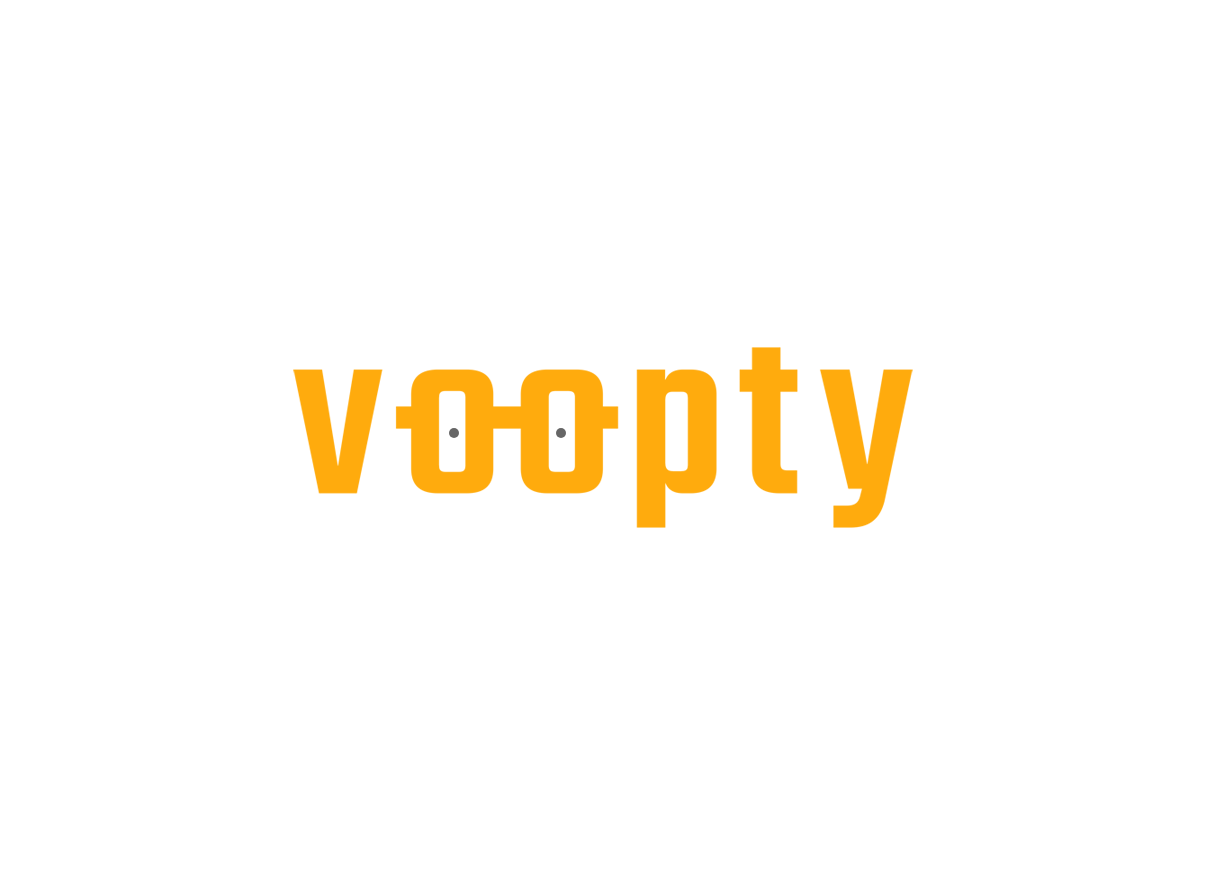 scroll, scrollTop: 0, scrollLeft: 0, axis: both 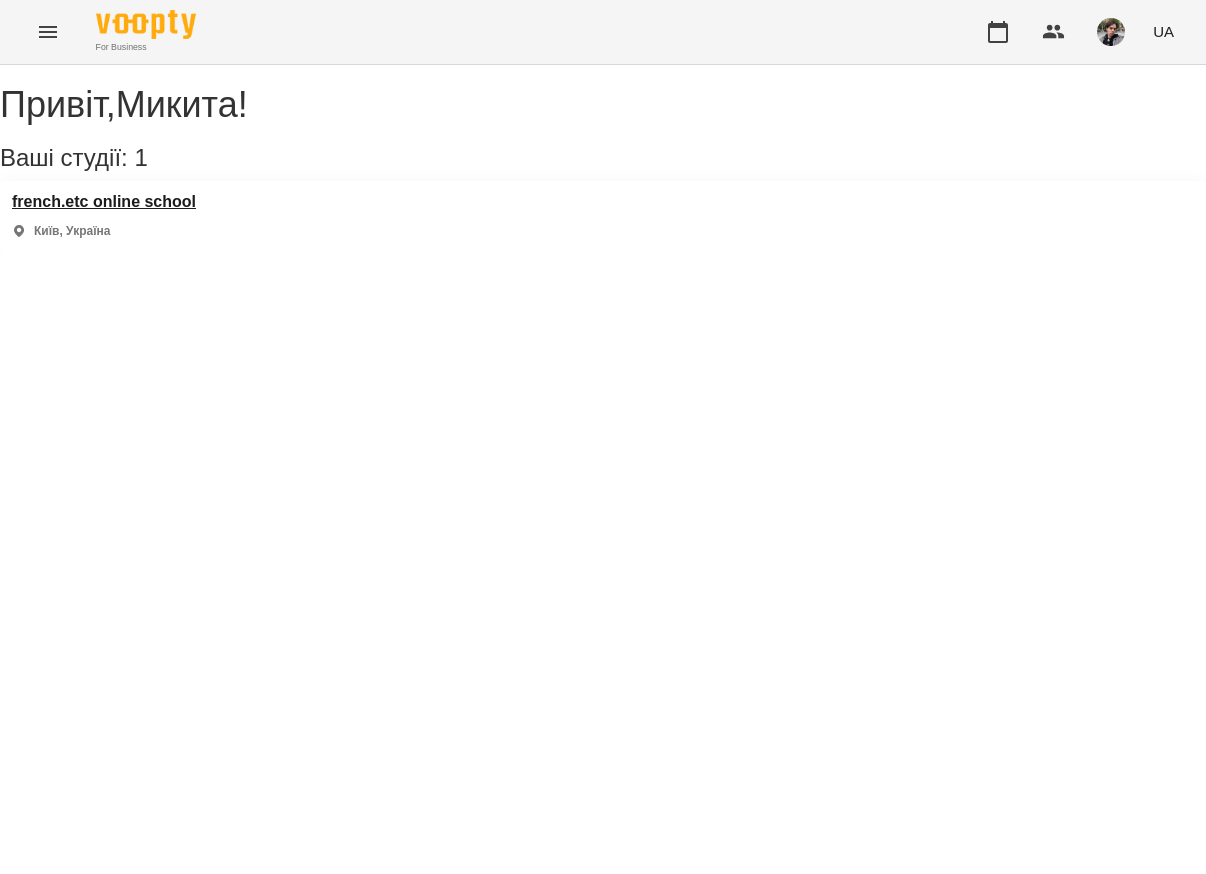 click on "french.etc online school" at bounding box center [104, 202] 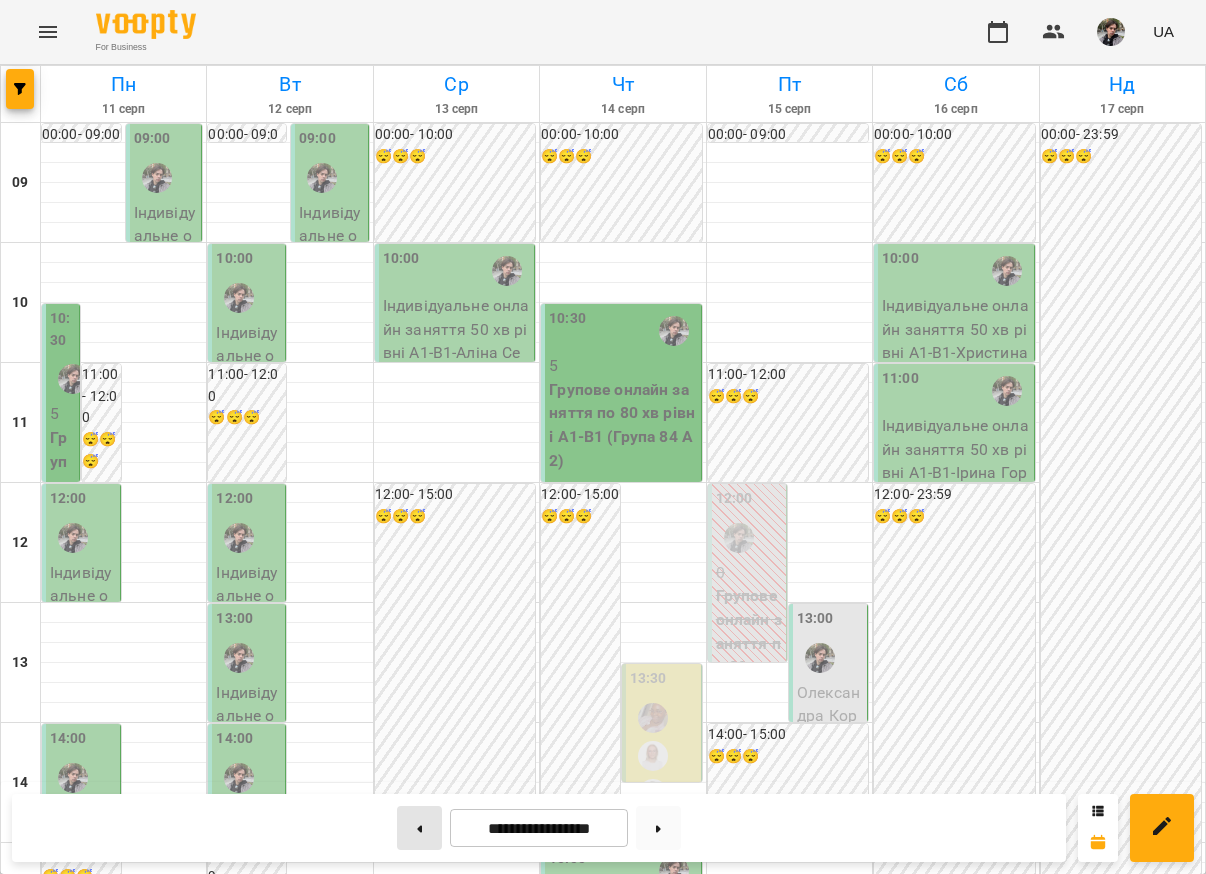 click at bounding box center (419, 828) 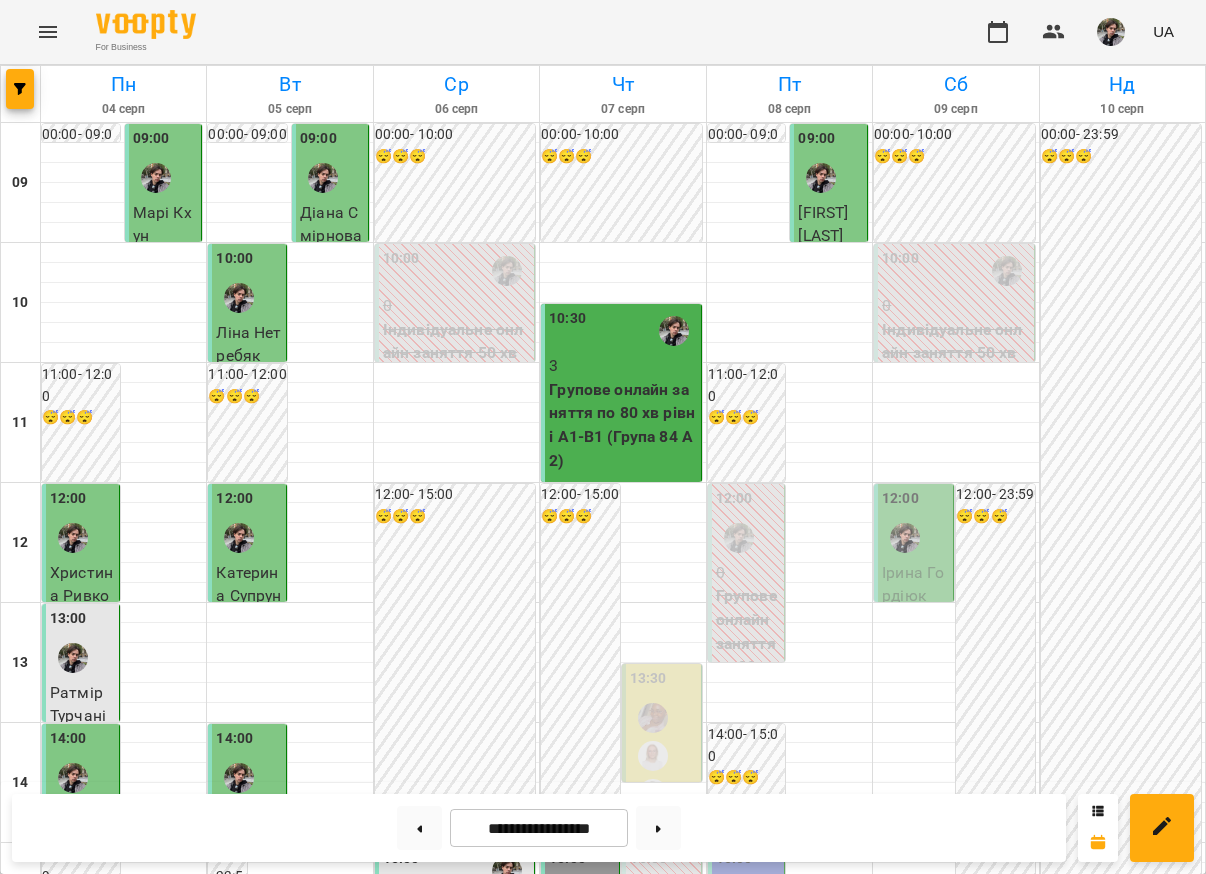 scroll, scrollTop: 35, scrollLeft: 0, axis: vertical 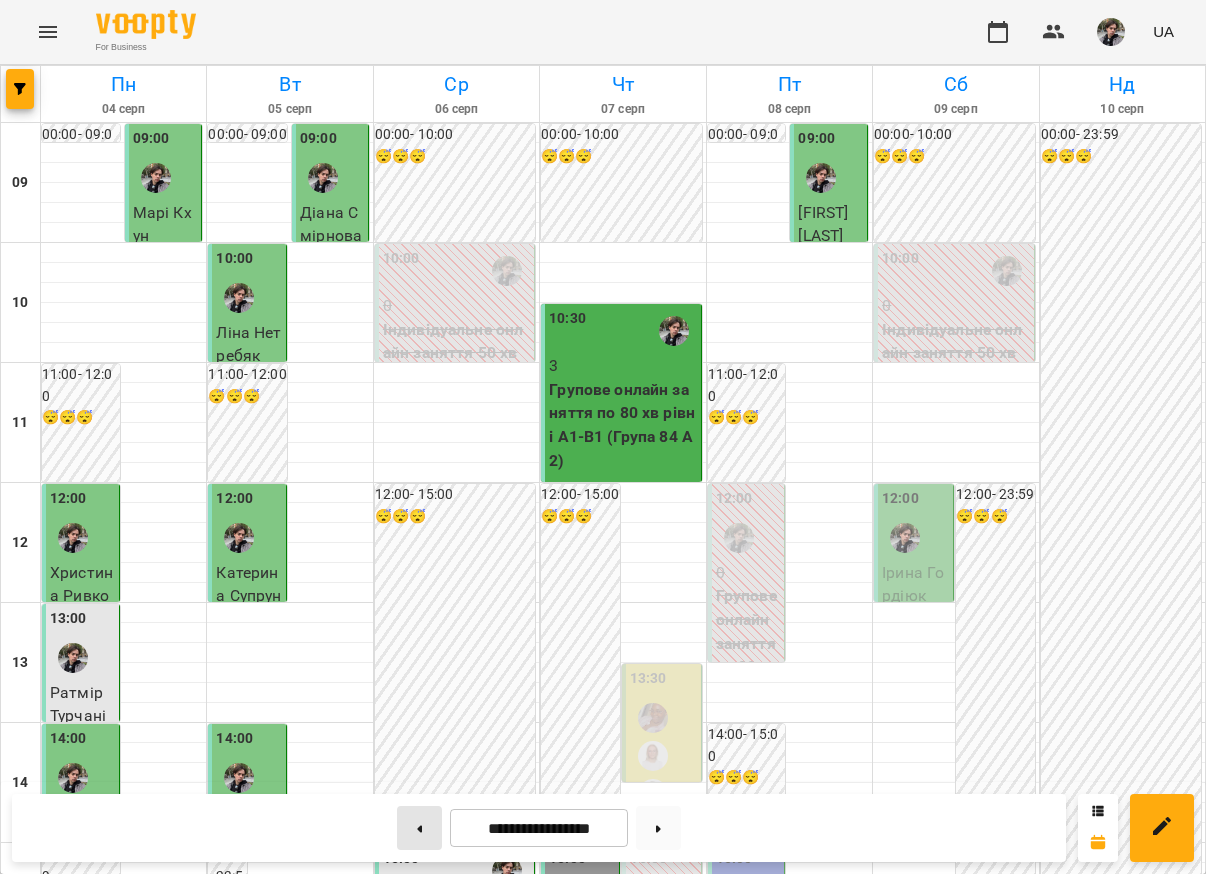click at bounding box center [419, 828] 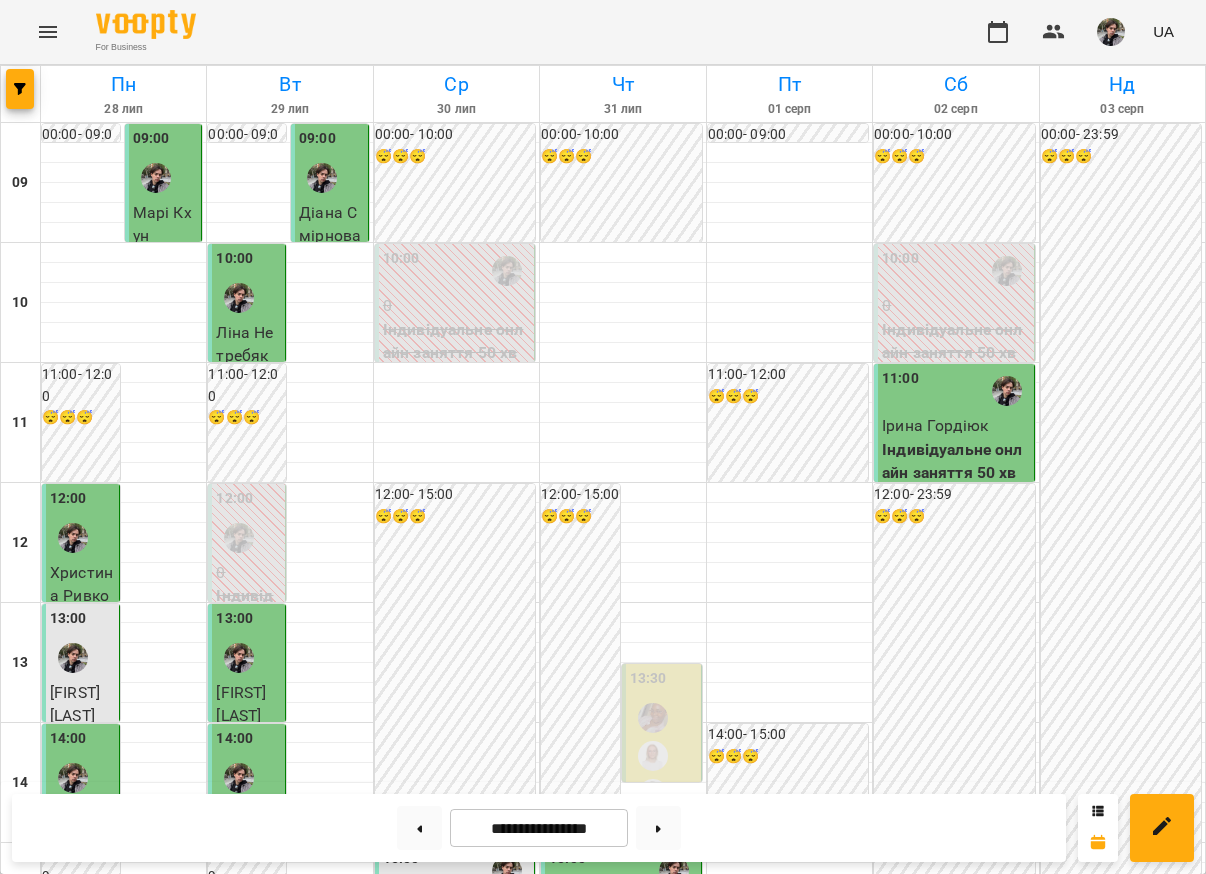 scroll, scrollTop: 0, scrollLeft: 0, axis: both 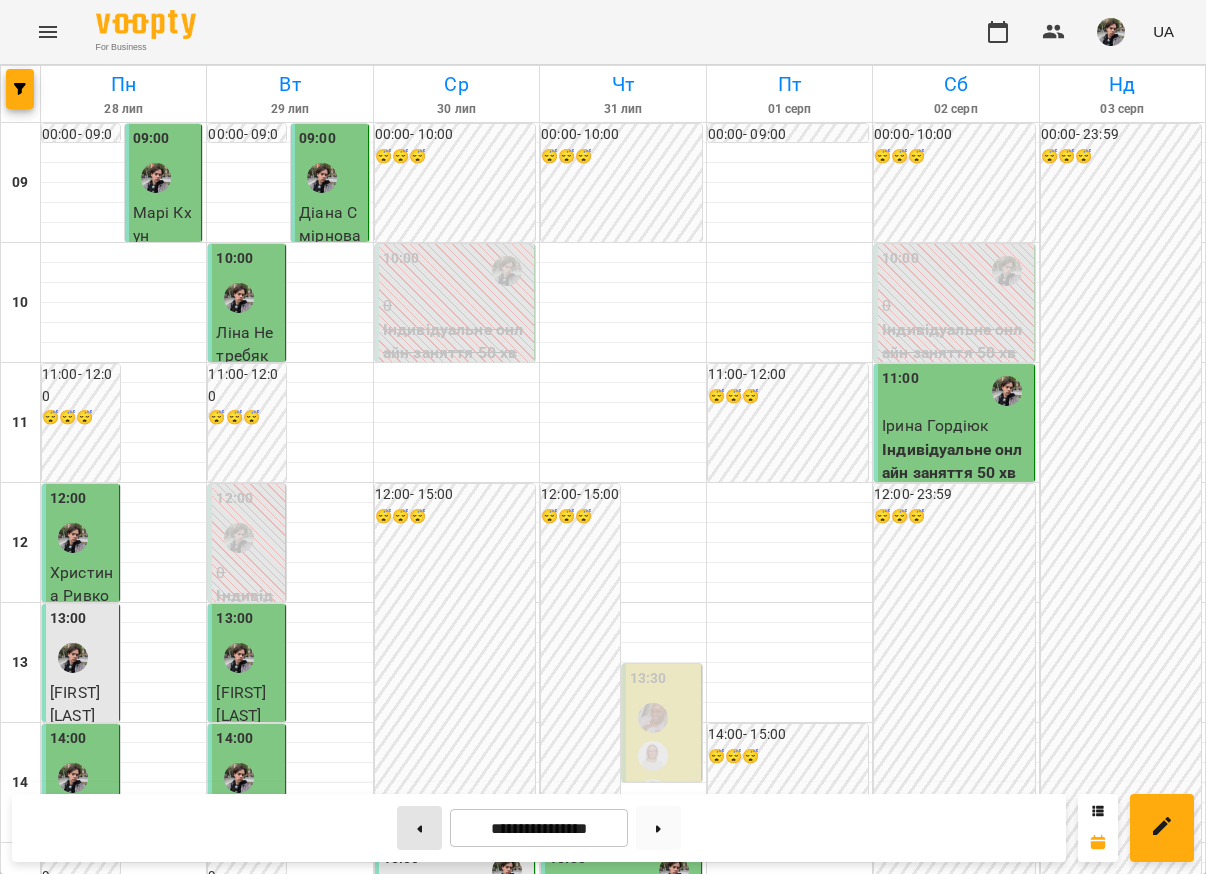 click 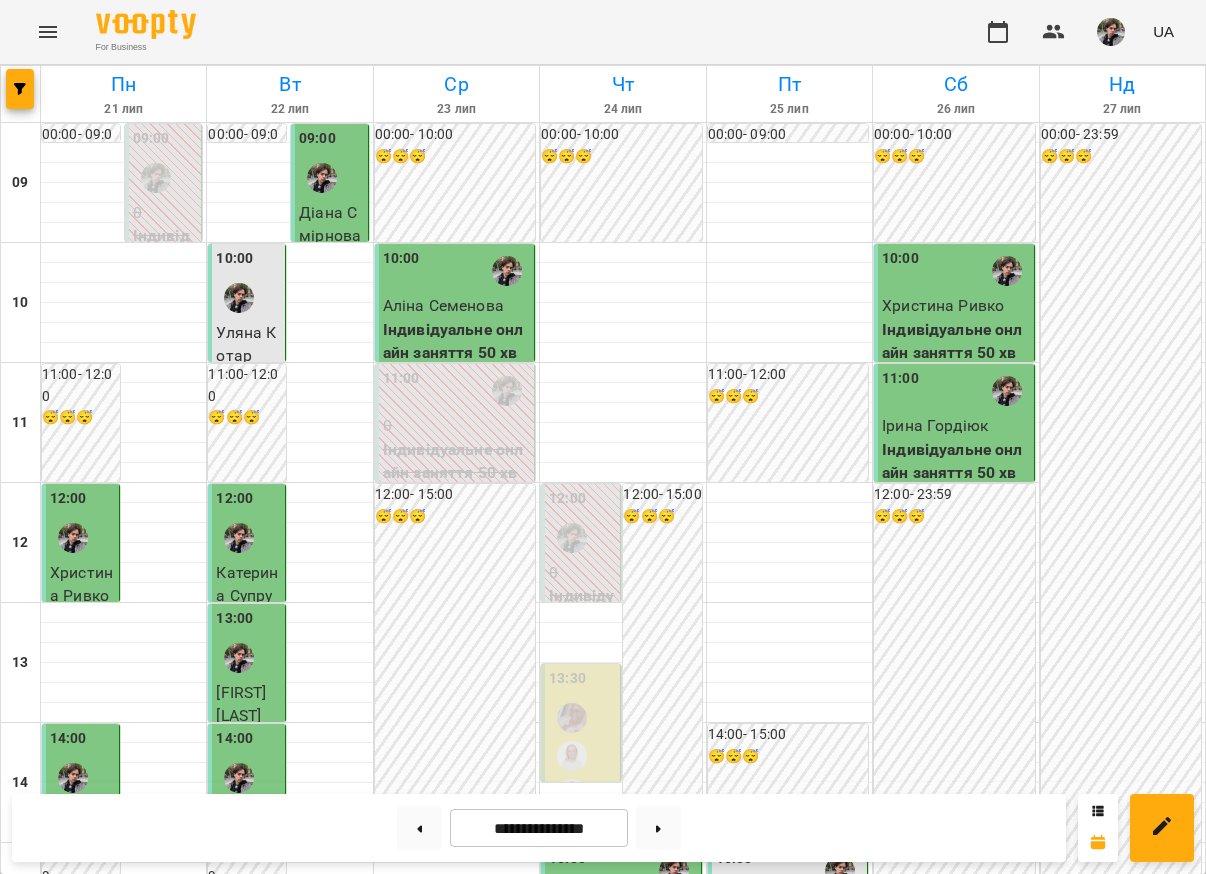 scroll, scrollTop: 1018, scrollLeft: 0, axis: vertical 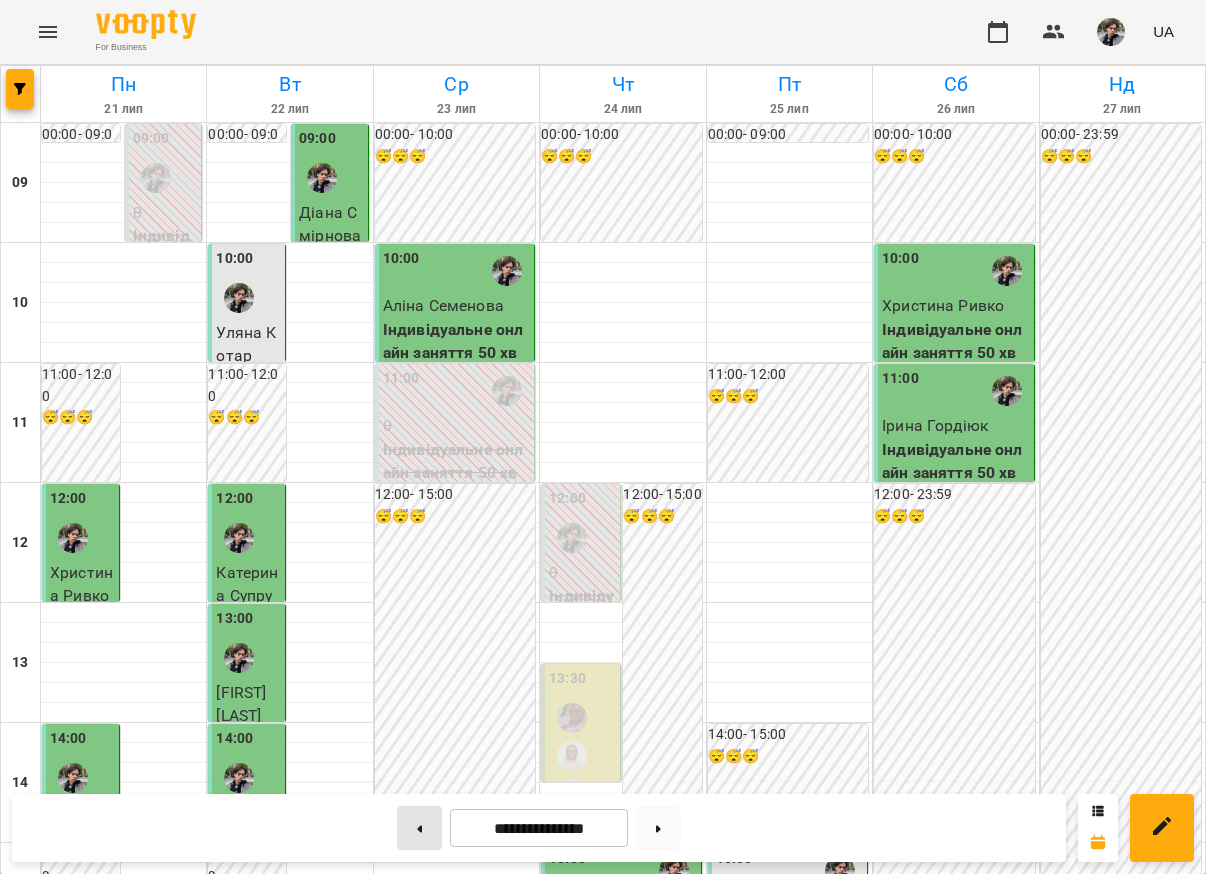 click at bounding box center (419, 828) 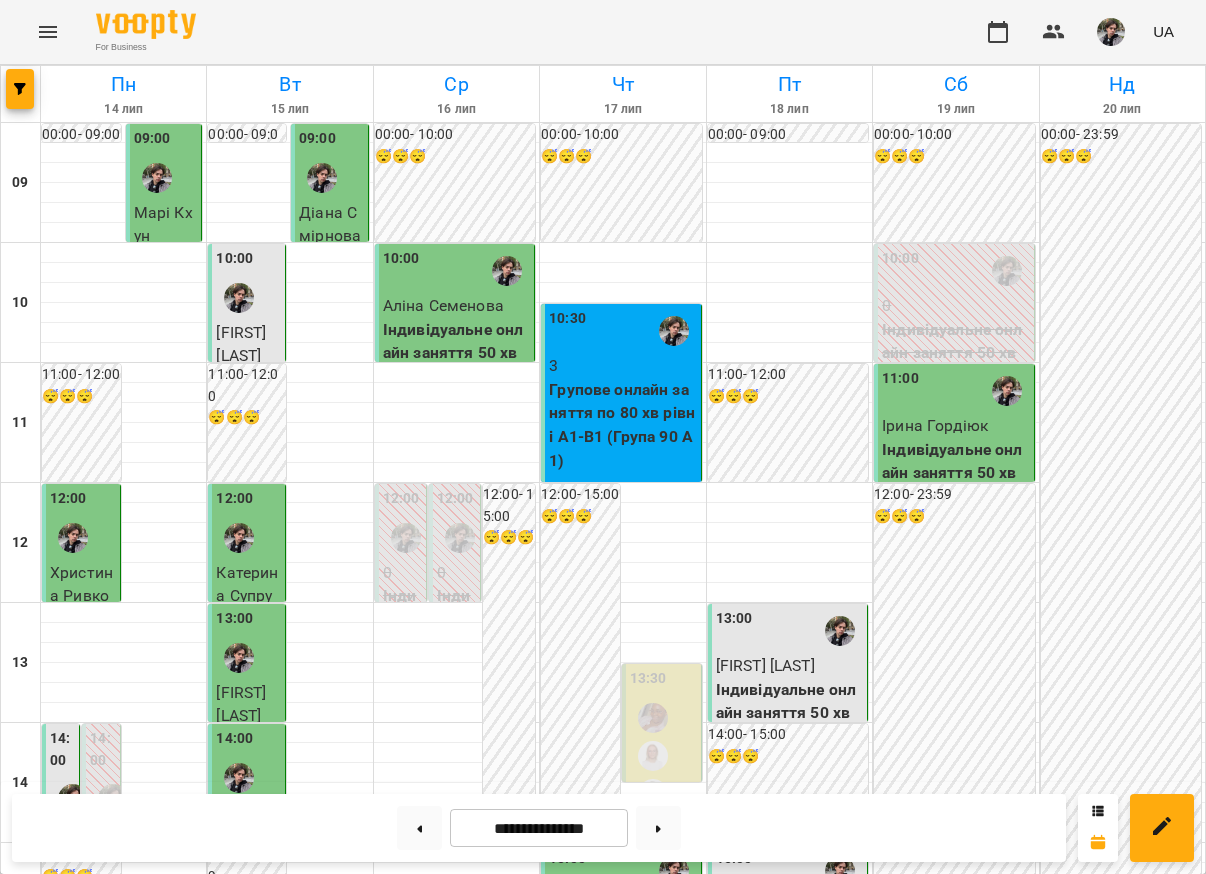 scroll, scrollTop: 241, scrollLeft: 0, axis: vertical 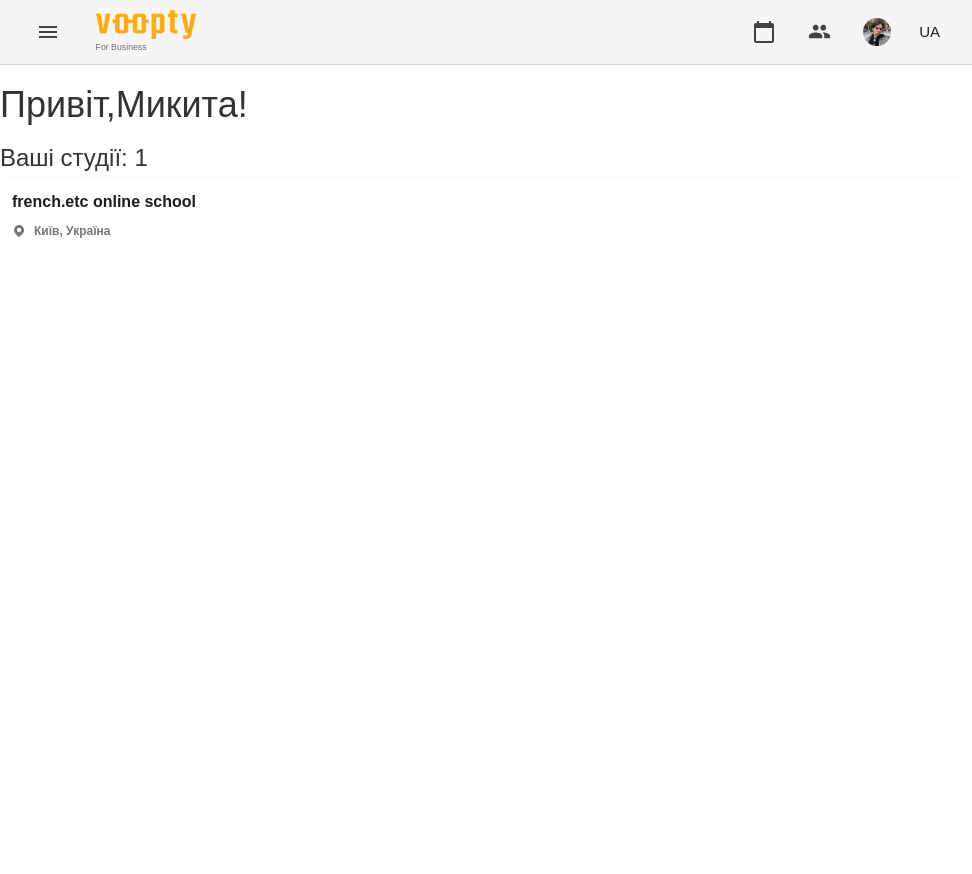 click on "[TEXT] [TEXT] [TEXT] [CITY], [COUNTRY]" at bounding box center (104, 216) 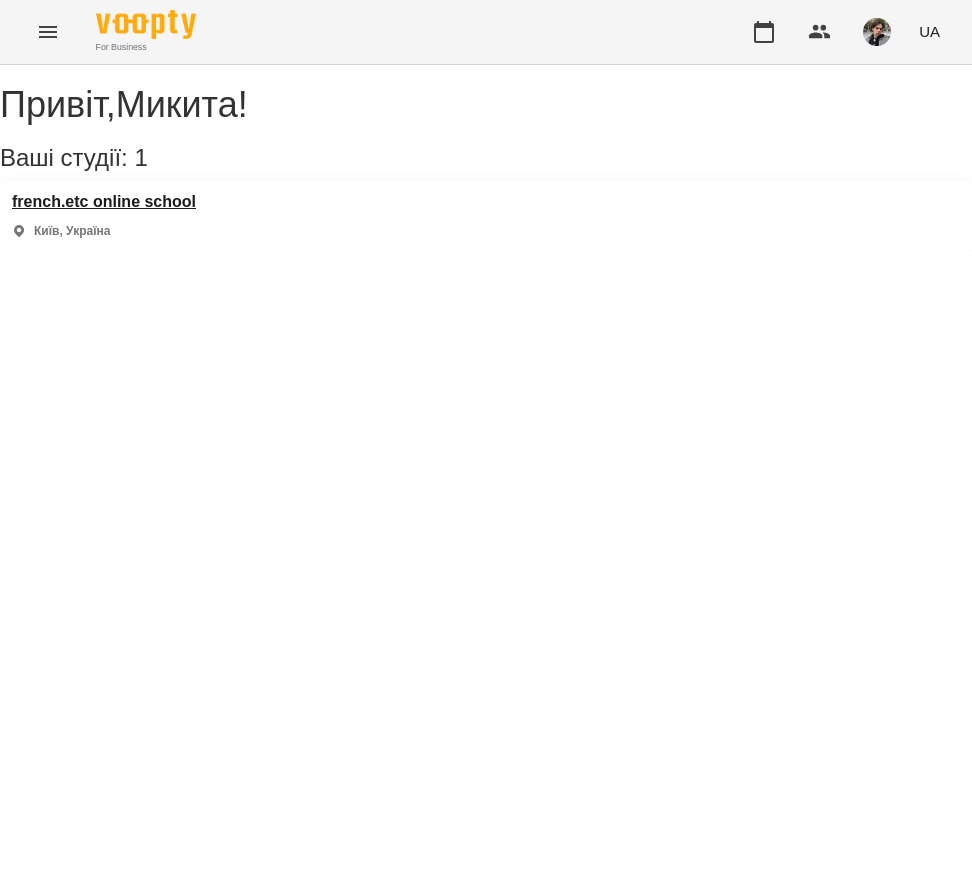 click on "french.etc online school" at bounding box center (104, 202) 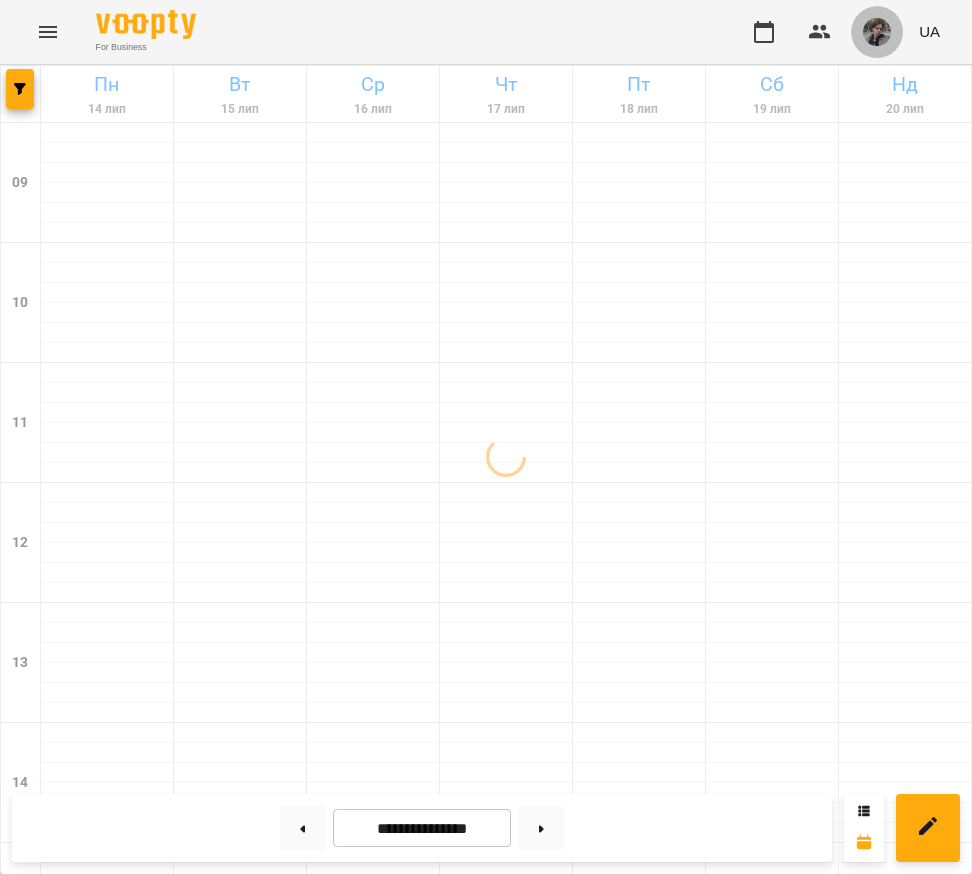 click at bounding box center (877, 32) 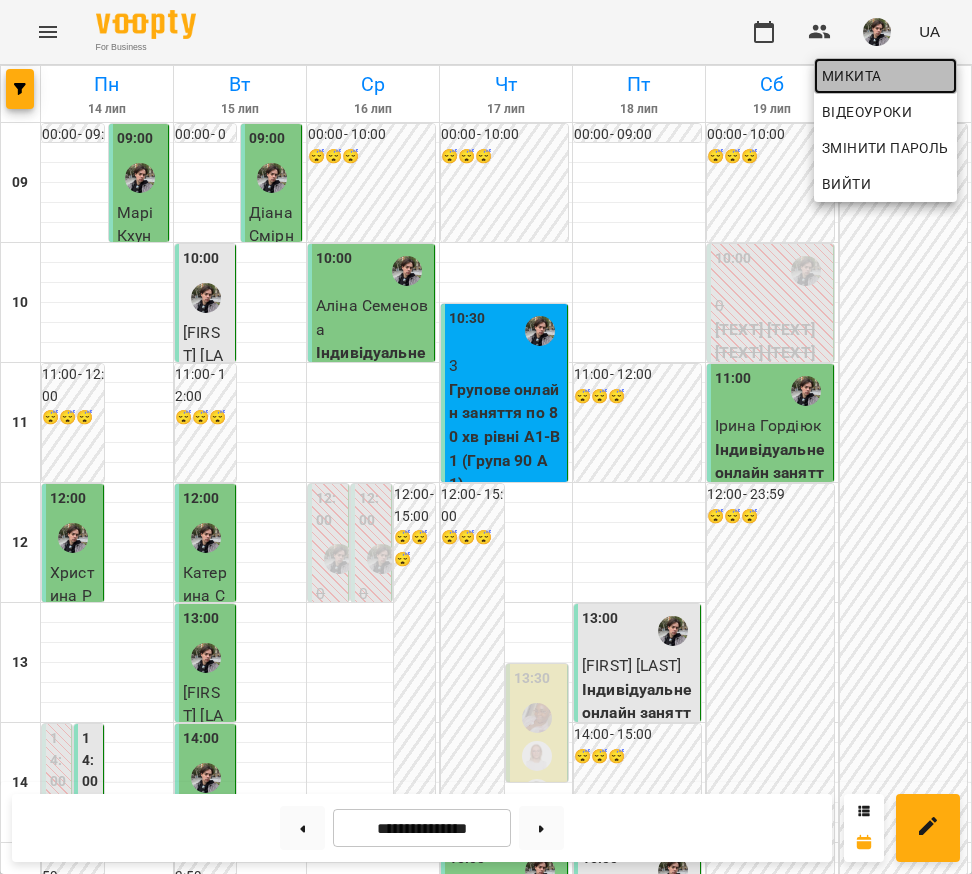 click on "Микита" at bounding box center (885, 76) 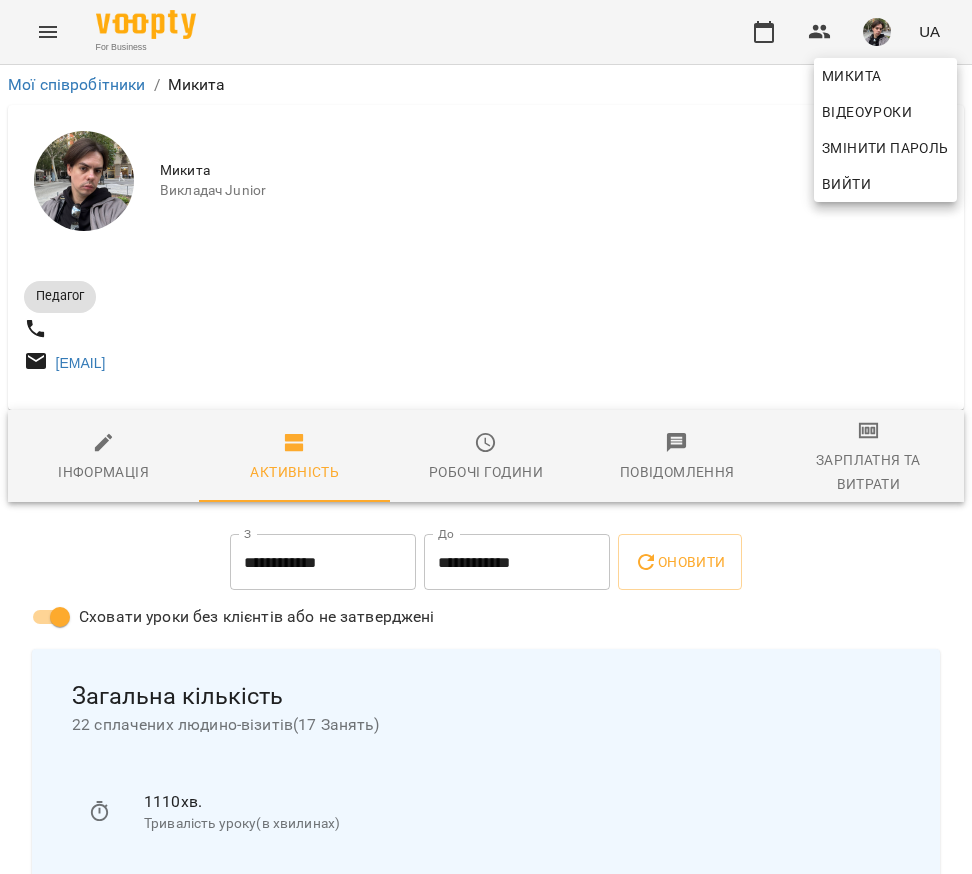 click at bounding box center (486, 437) 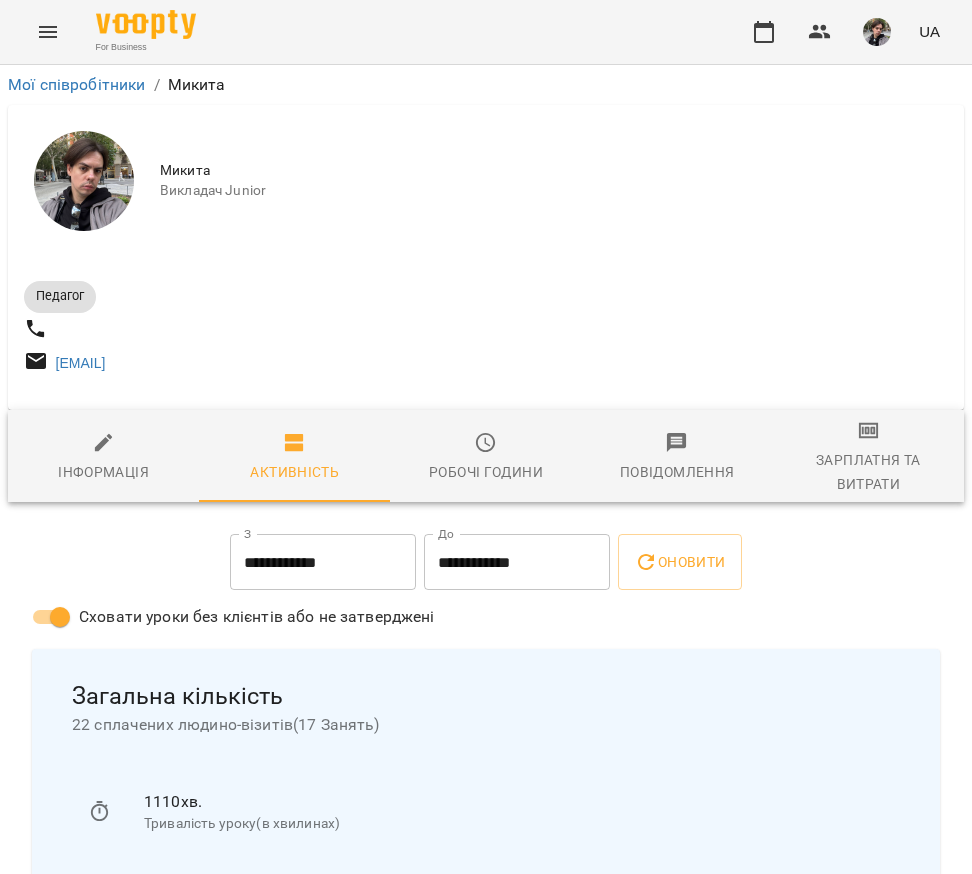 scroll, scrollTop: 0, scrollLeft: 0, axis: both 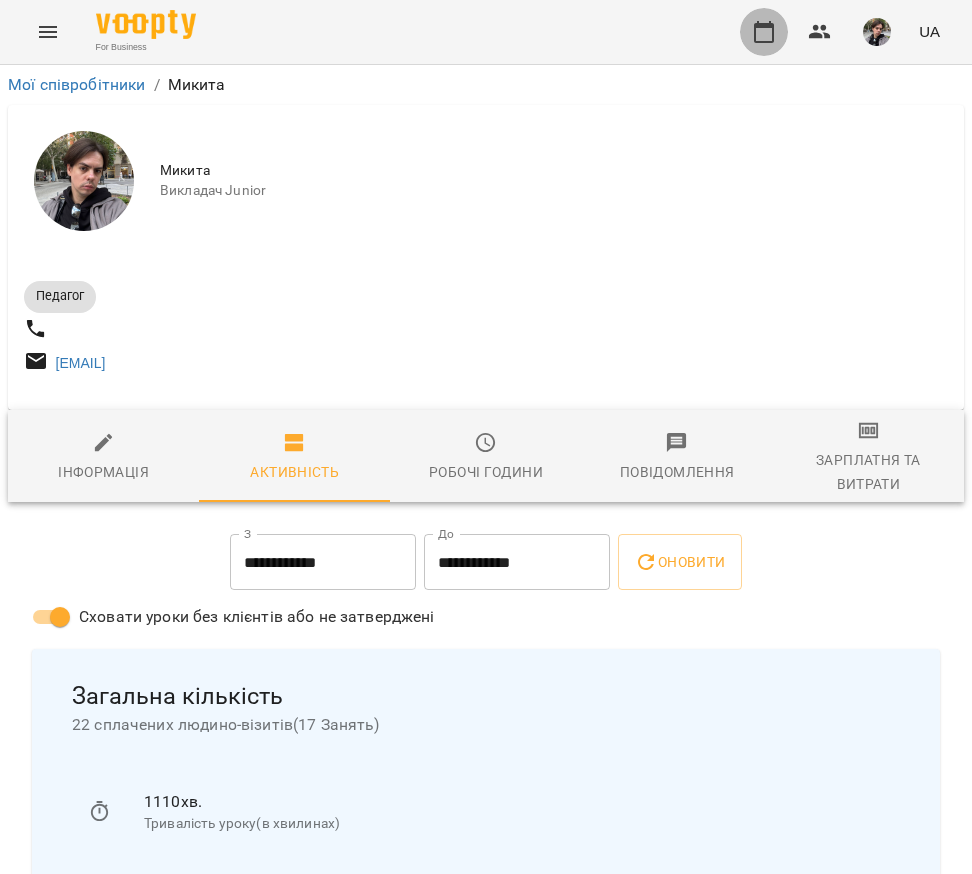 click 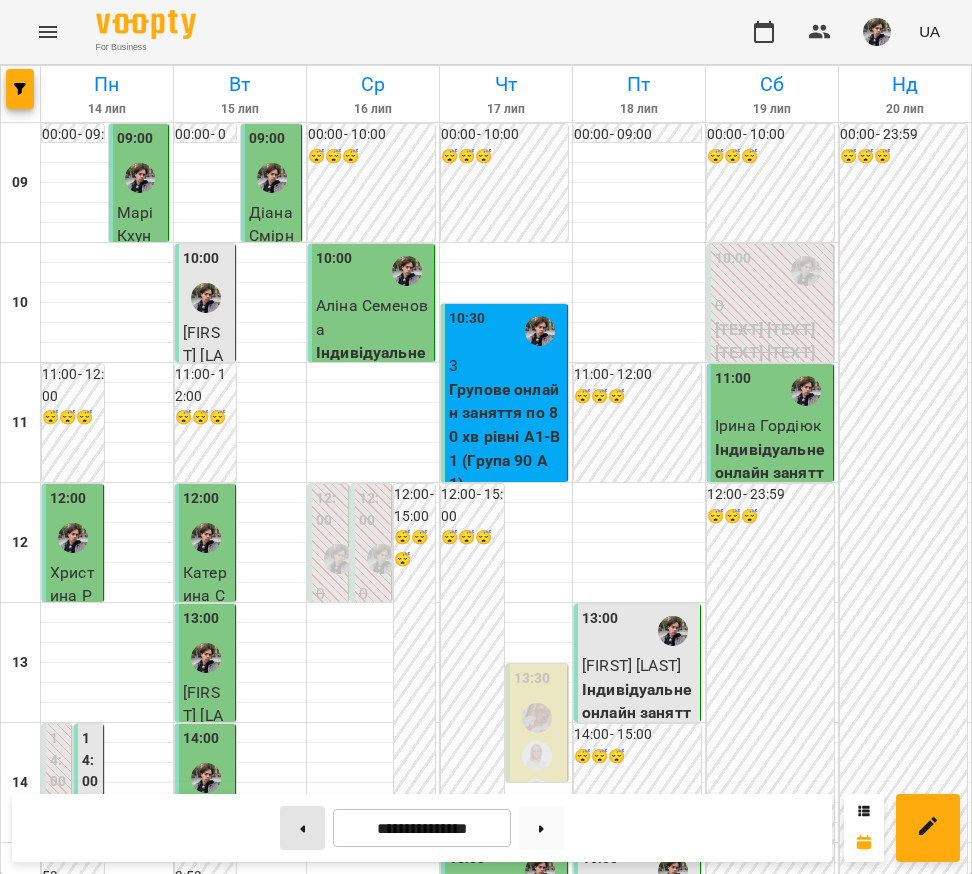 click 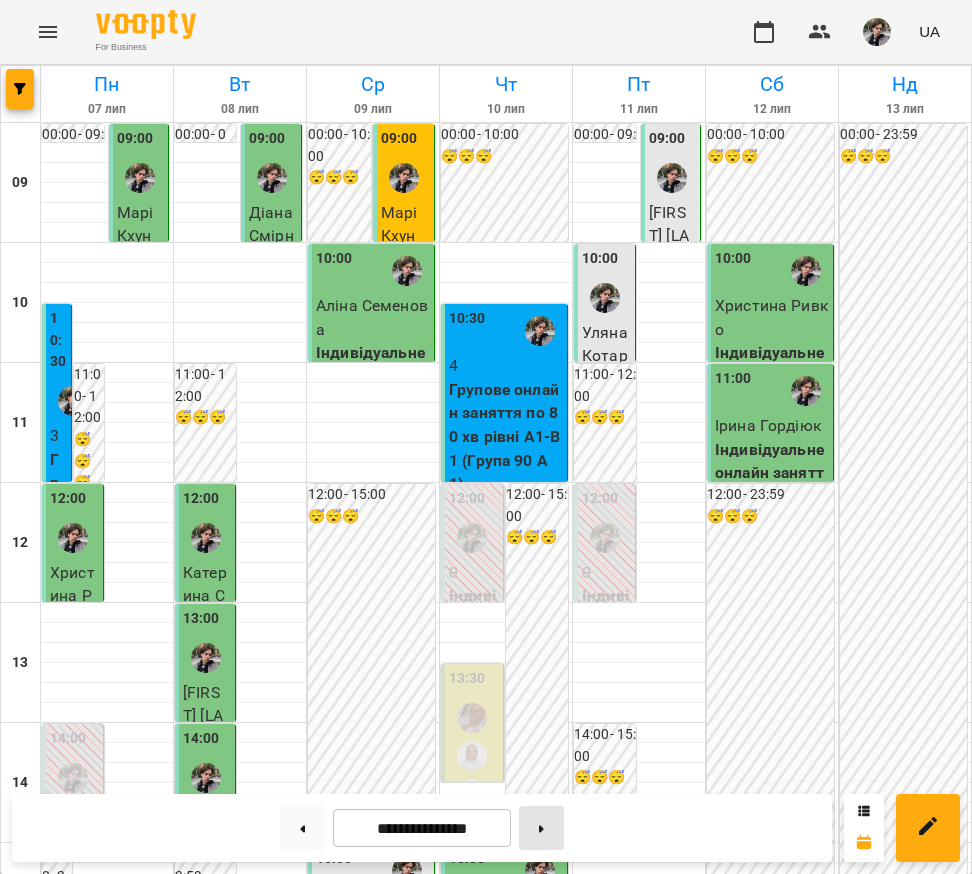 click at bounding box center [541, 828] 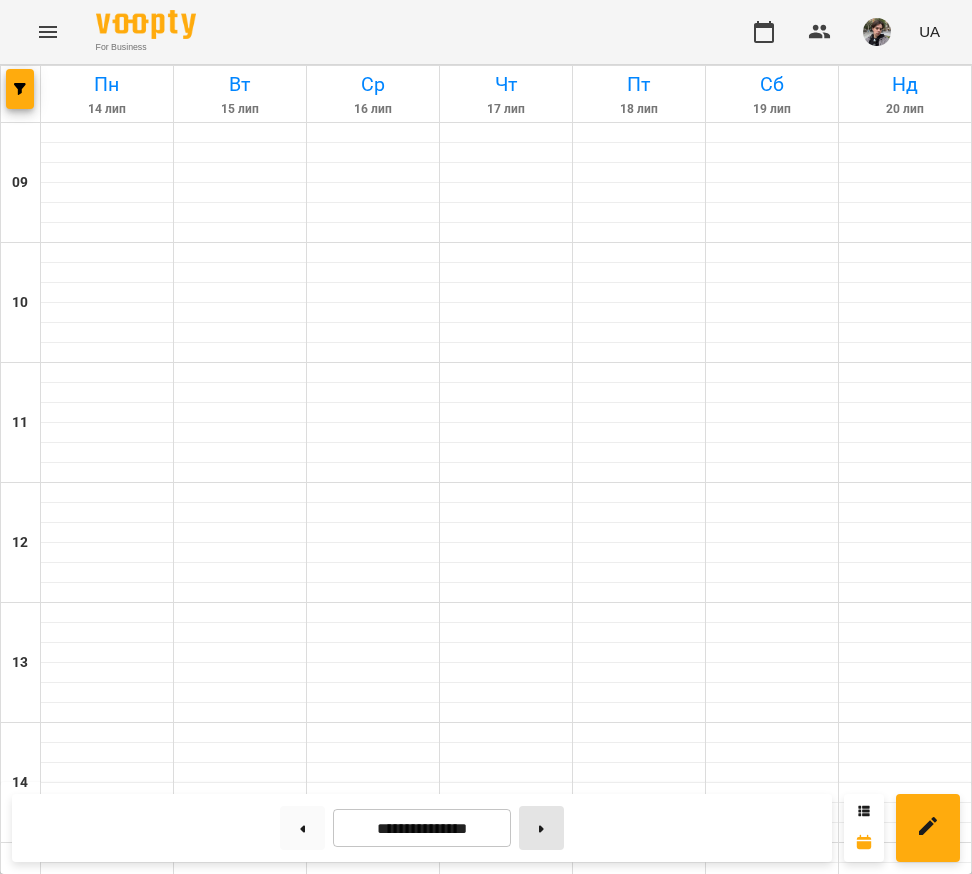 click at bounding box center (541, 828) 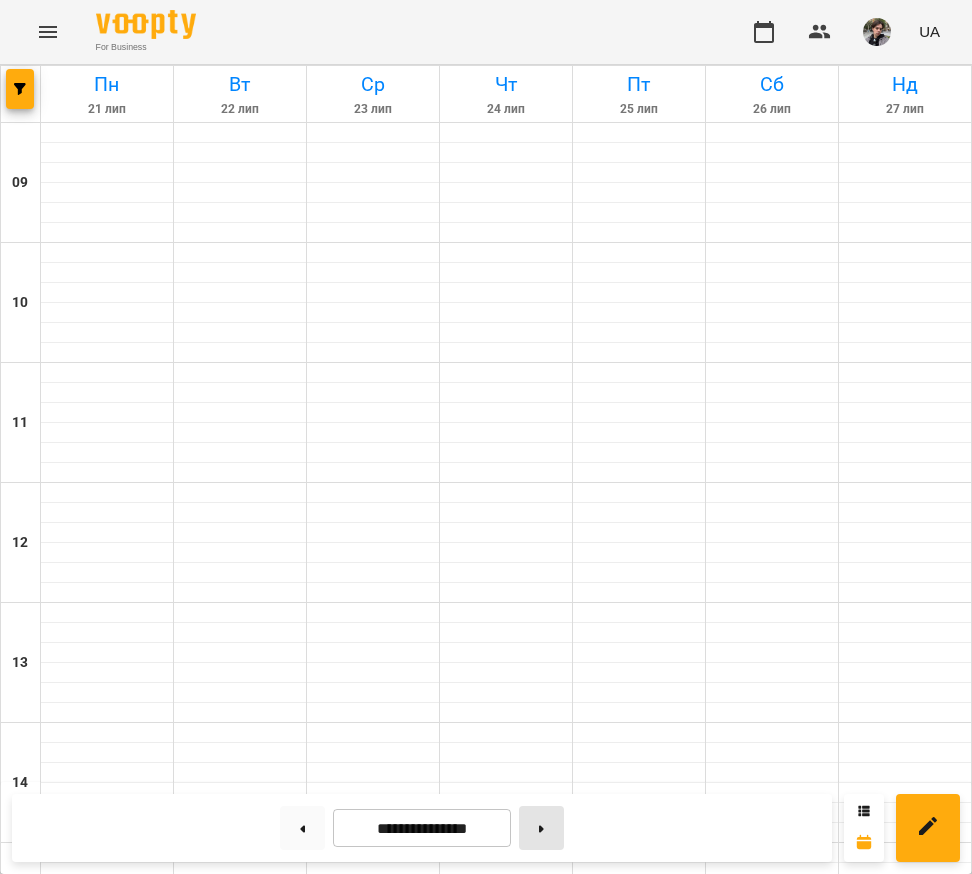 click at bounding box center [541, 828] 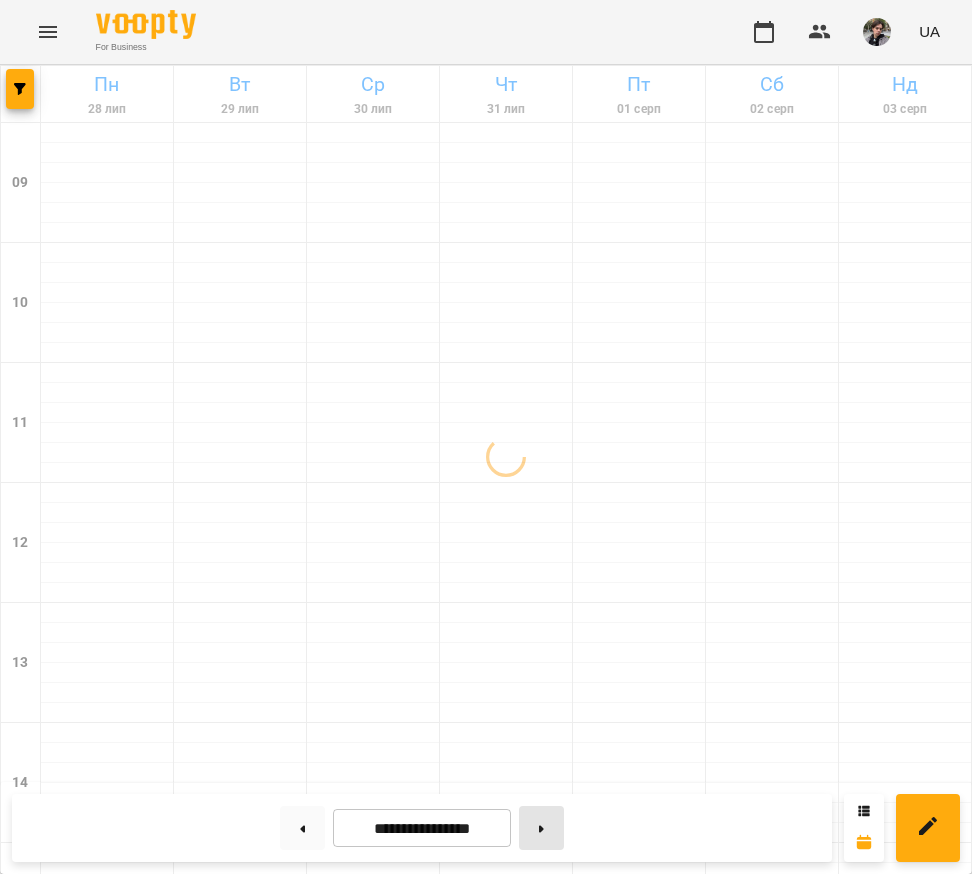 click at bounding box center (541, 828) 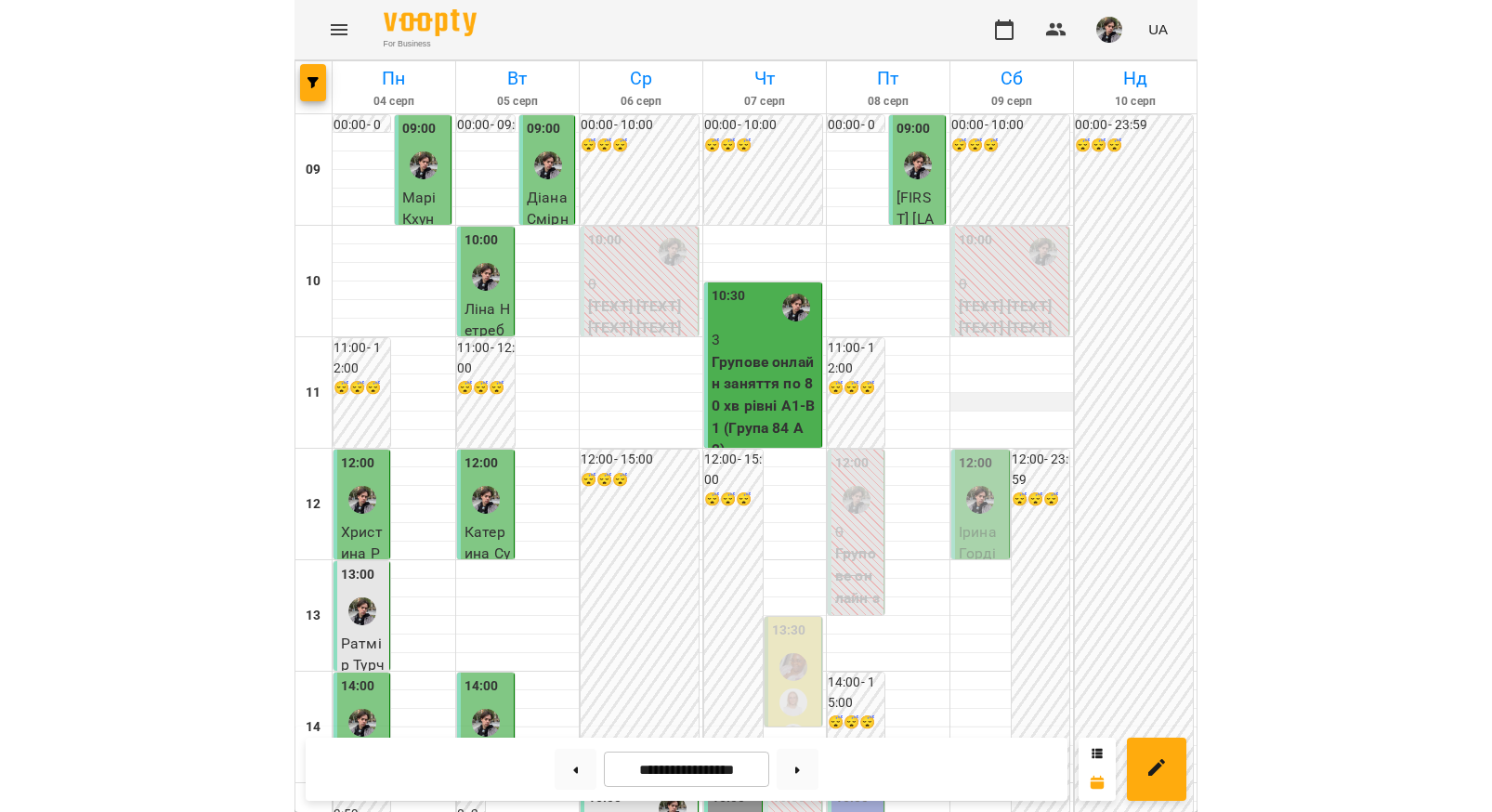 scroll, scrollTop: 0, scrollLeft: 0, axis: both 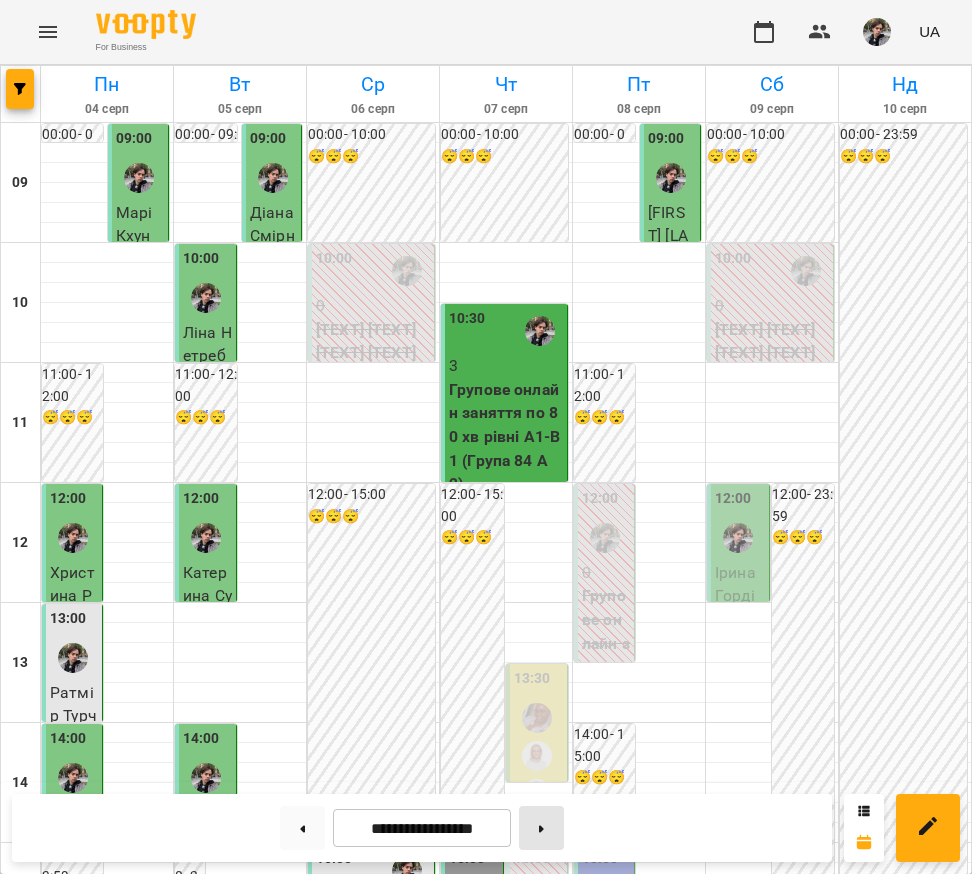 click at bounding box center [541, 828] 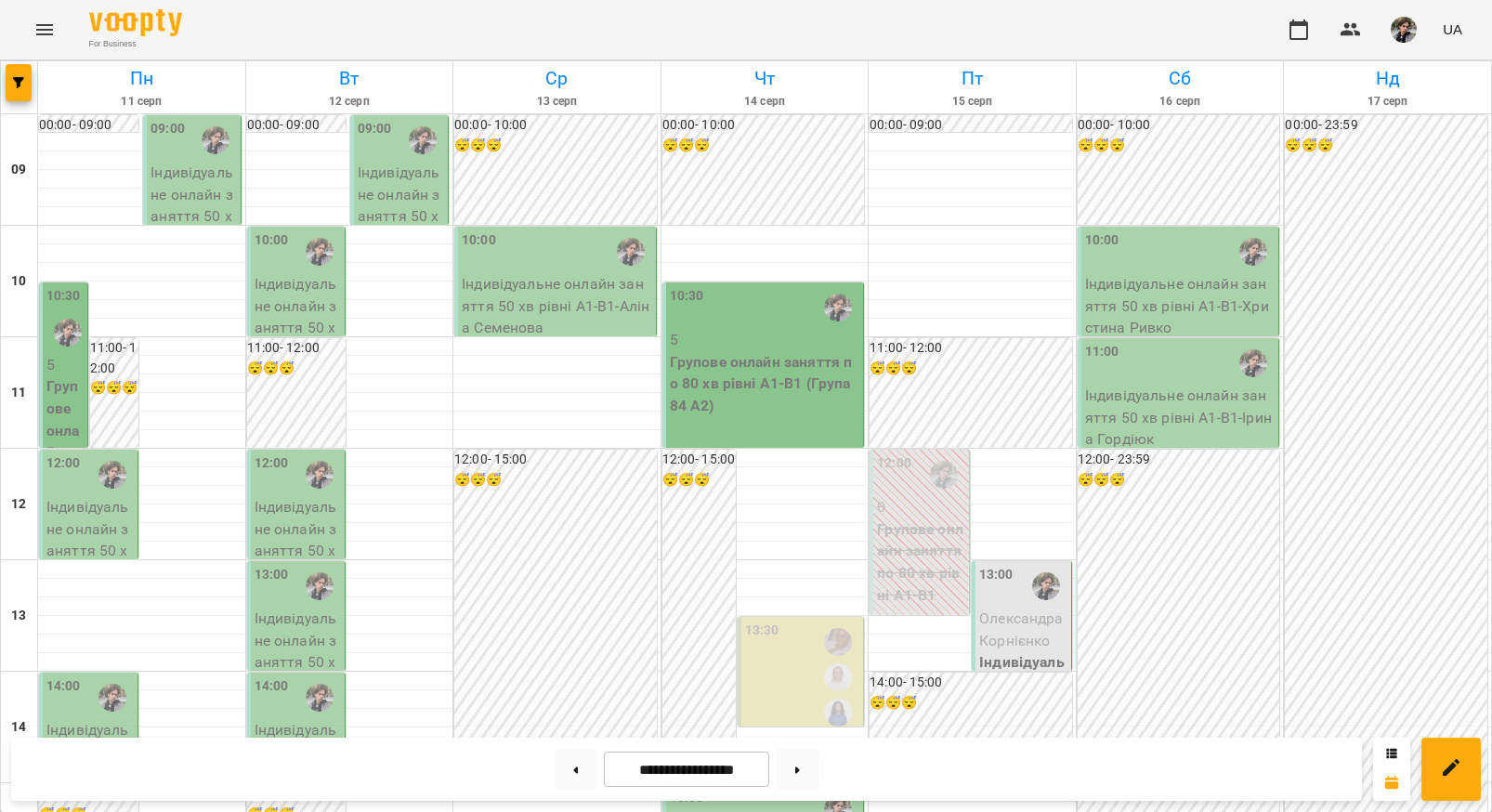 click on "[TEXT] [TEXT] [TEXT] [TEXT] [TEXT] [TEXT] [TEXT] [TEXT] [TEXT] - [FIRST] [LAST]" at bounding box center (193, 216) 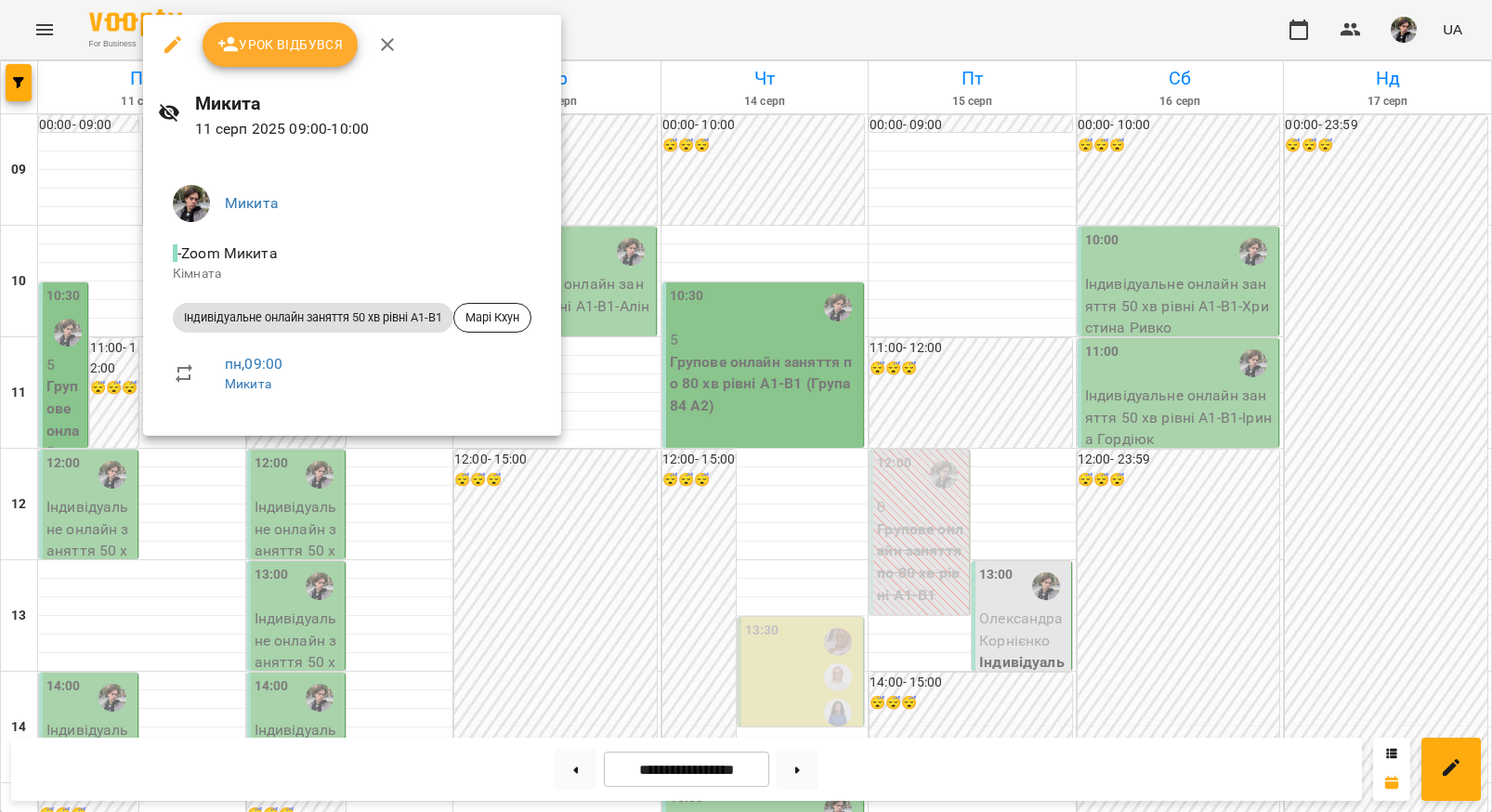 click at bounding box center [746, 406] 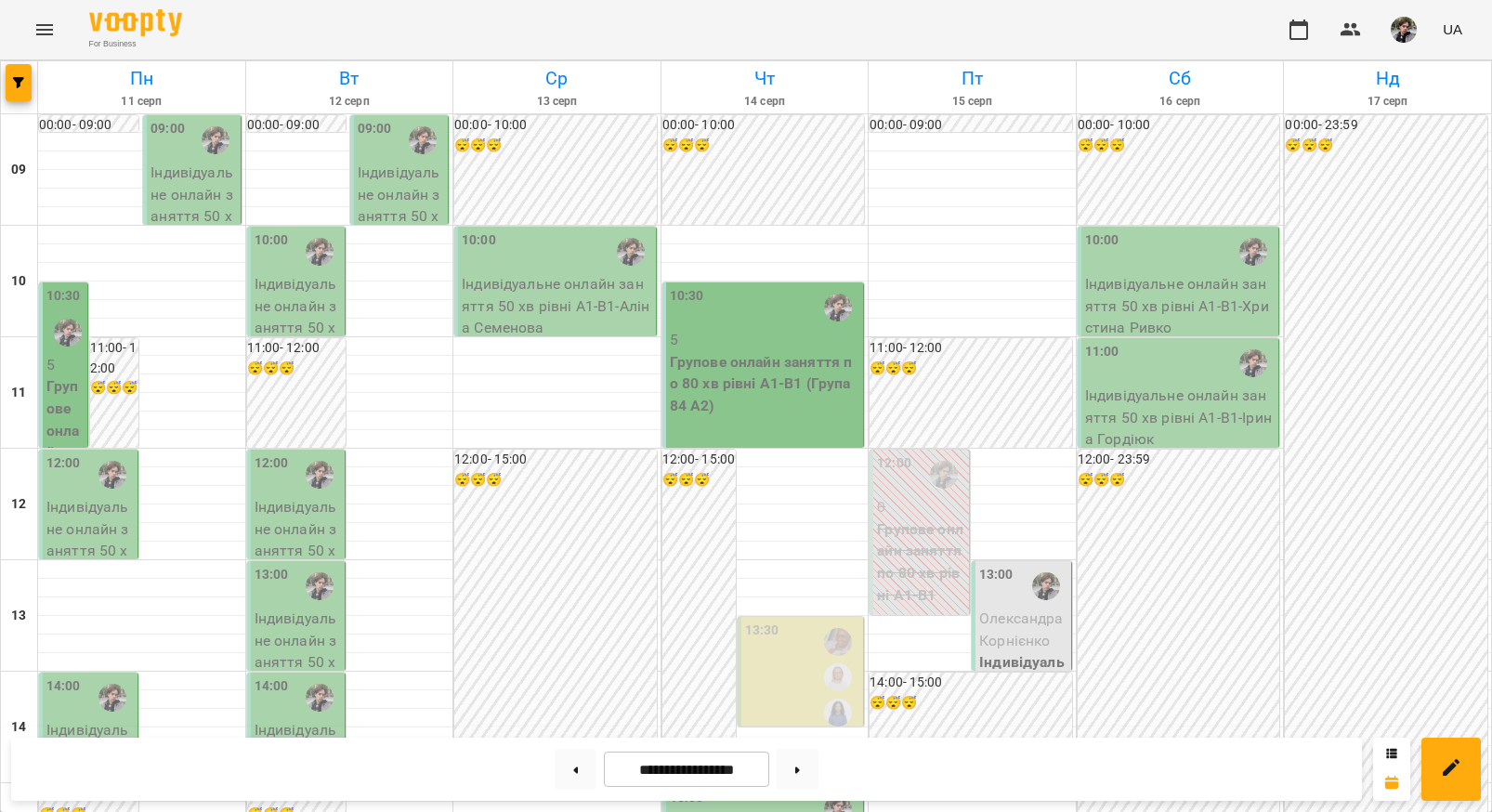 scroll, scrollTop: 0, scrollLeft: 0, axis: both 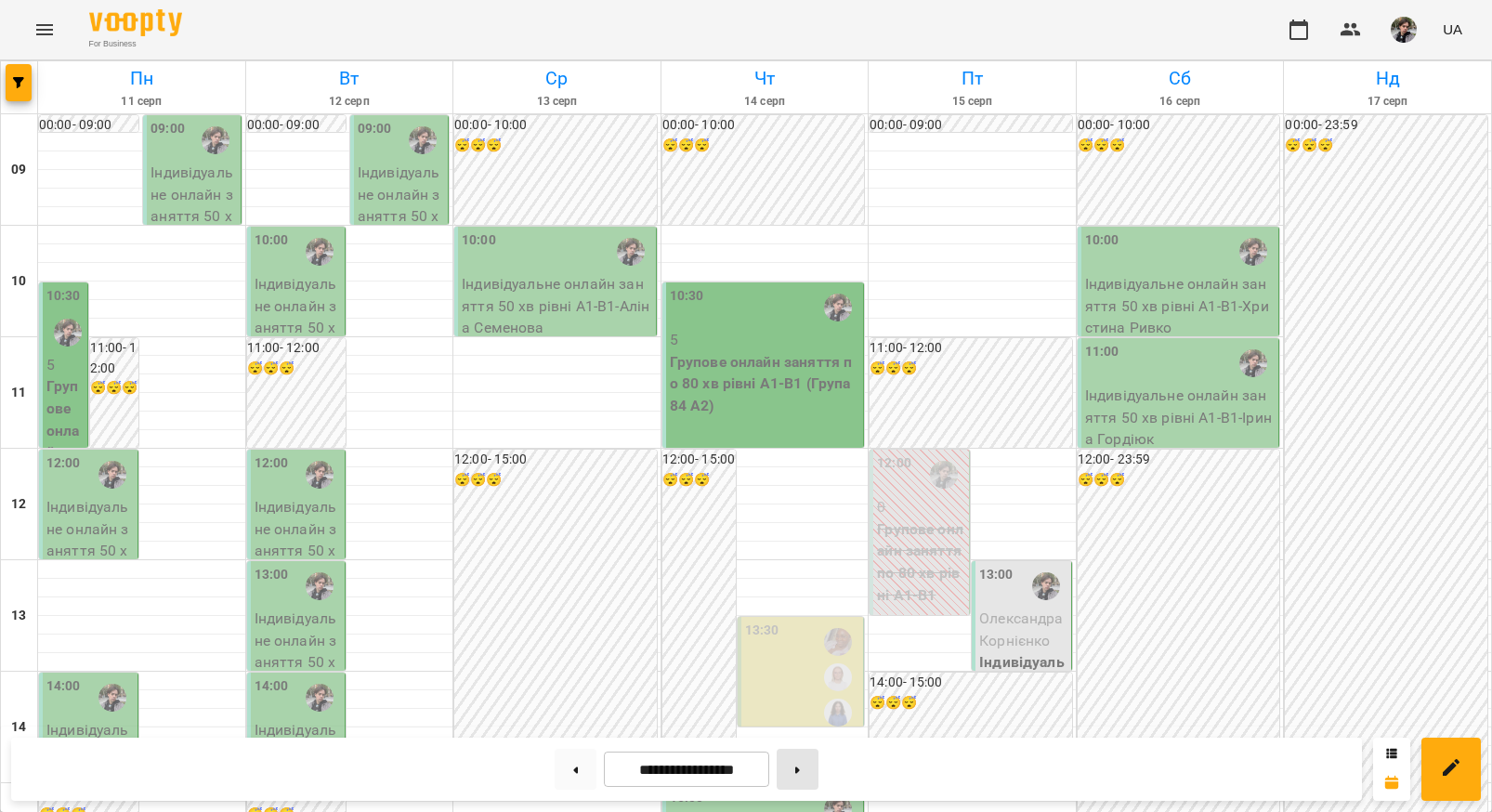 click at bounding box center (797, 769) 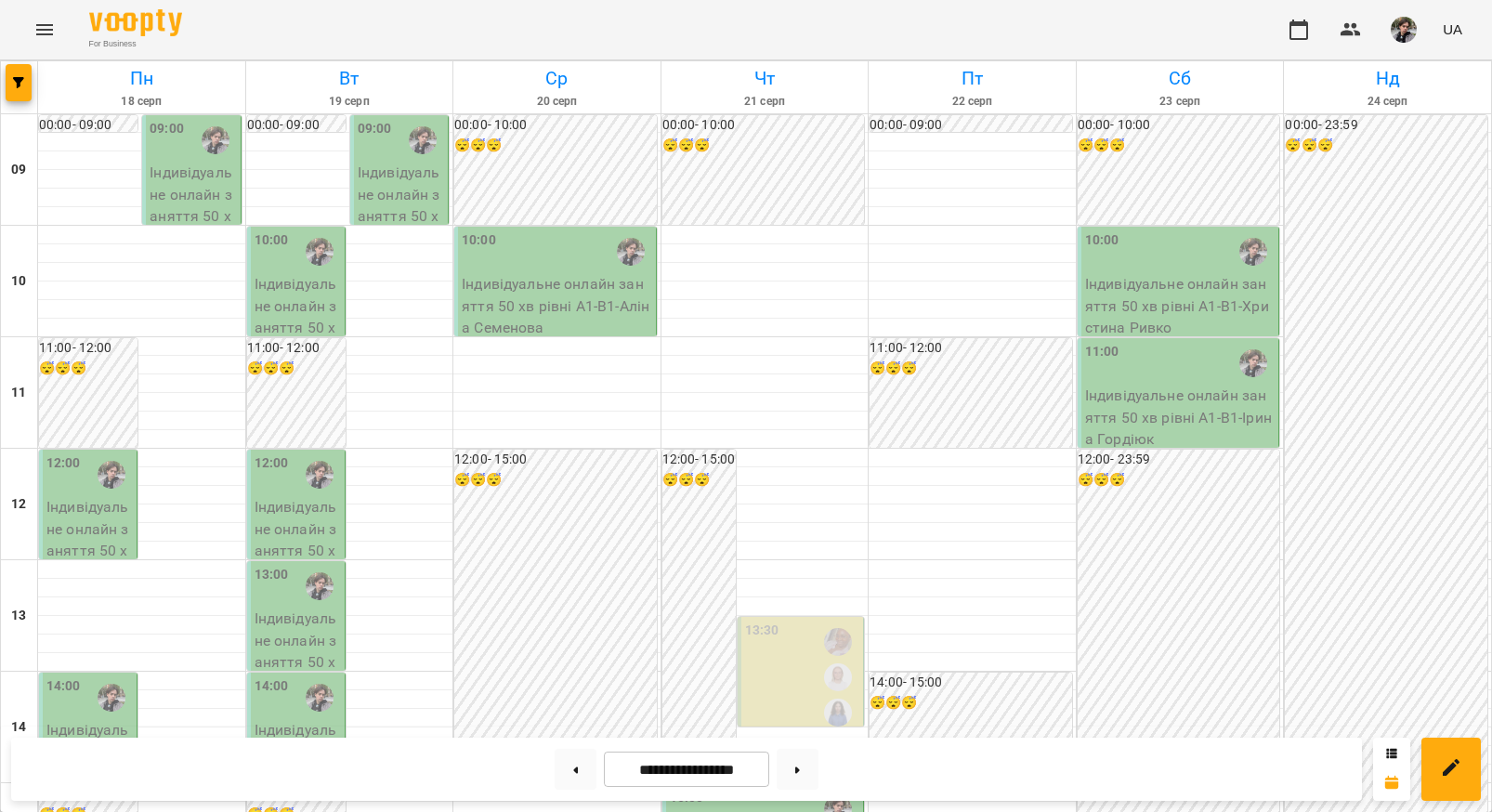 scroll, scrollTop: 0, scrollLeft: 0, axis: both 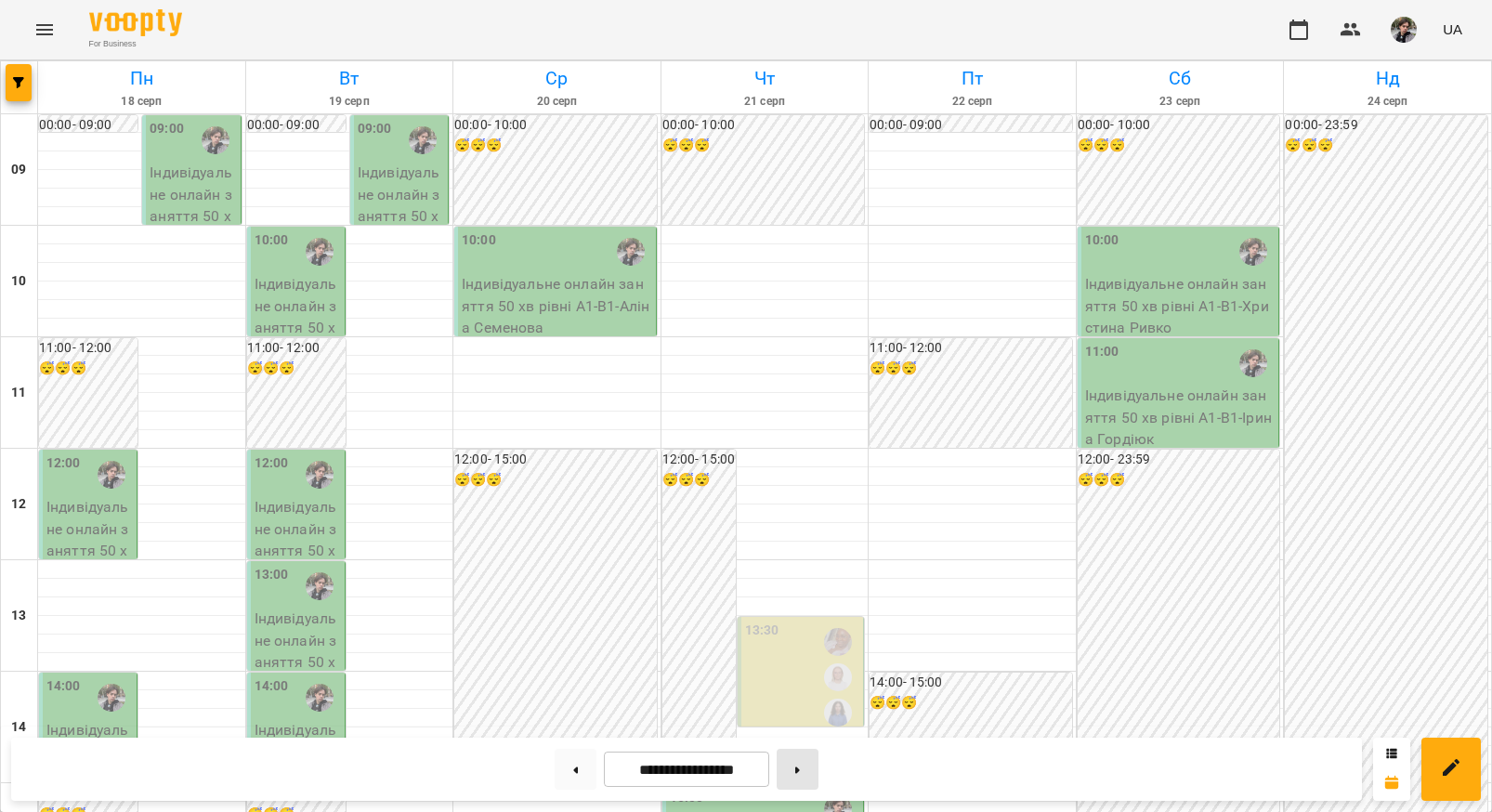 click at bounding box center [797, 769] 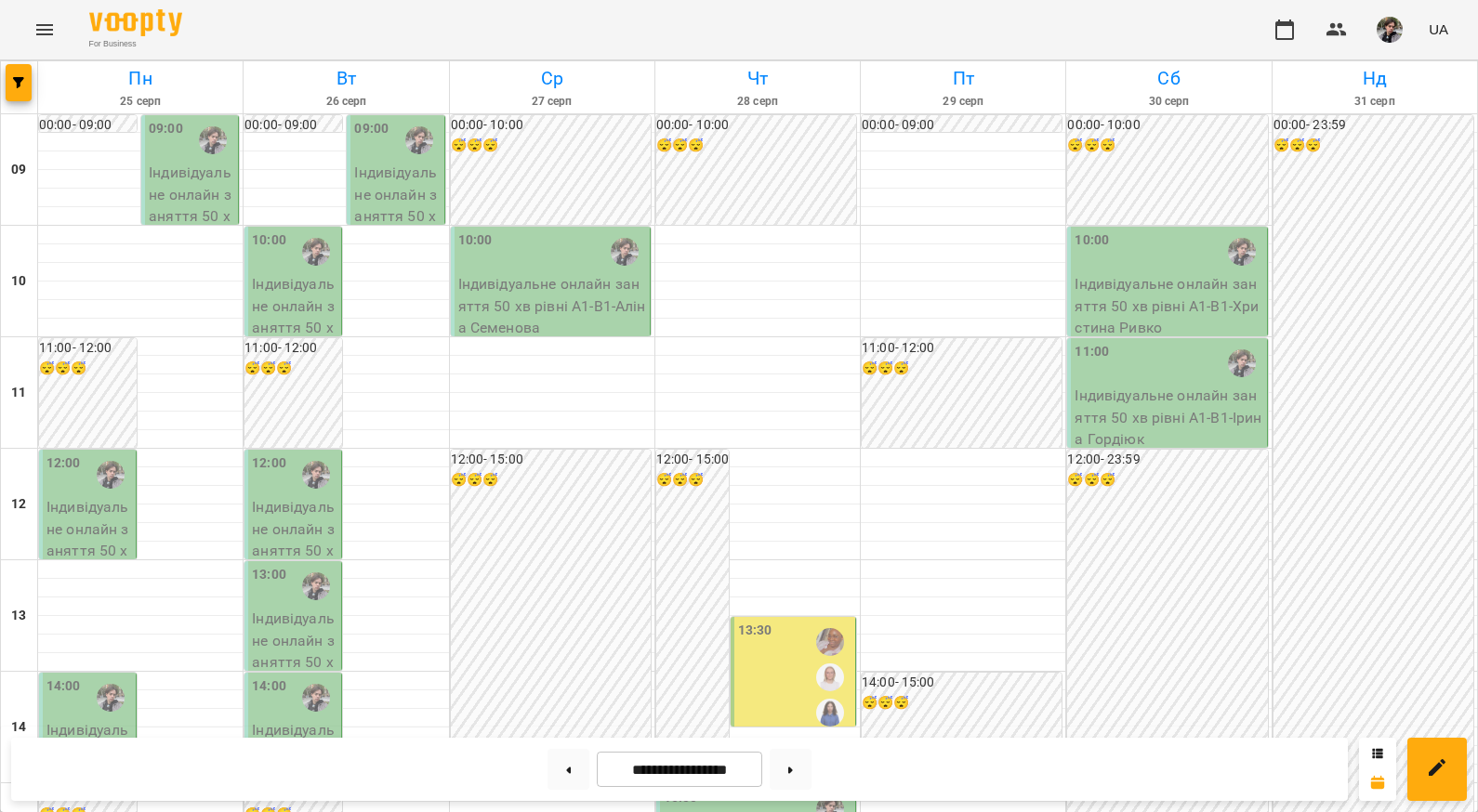 scroll, scrollTop: 0, scrollLeft: 0, axis: both 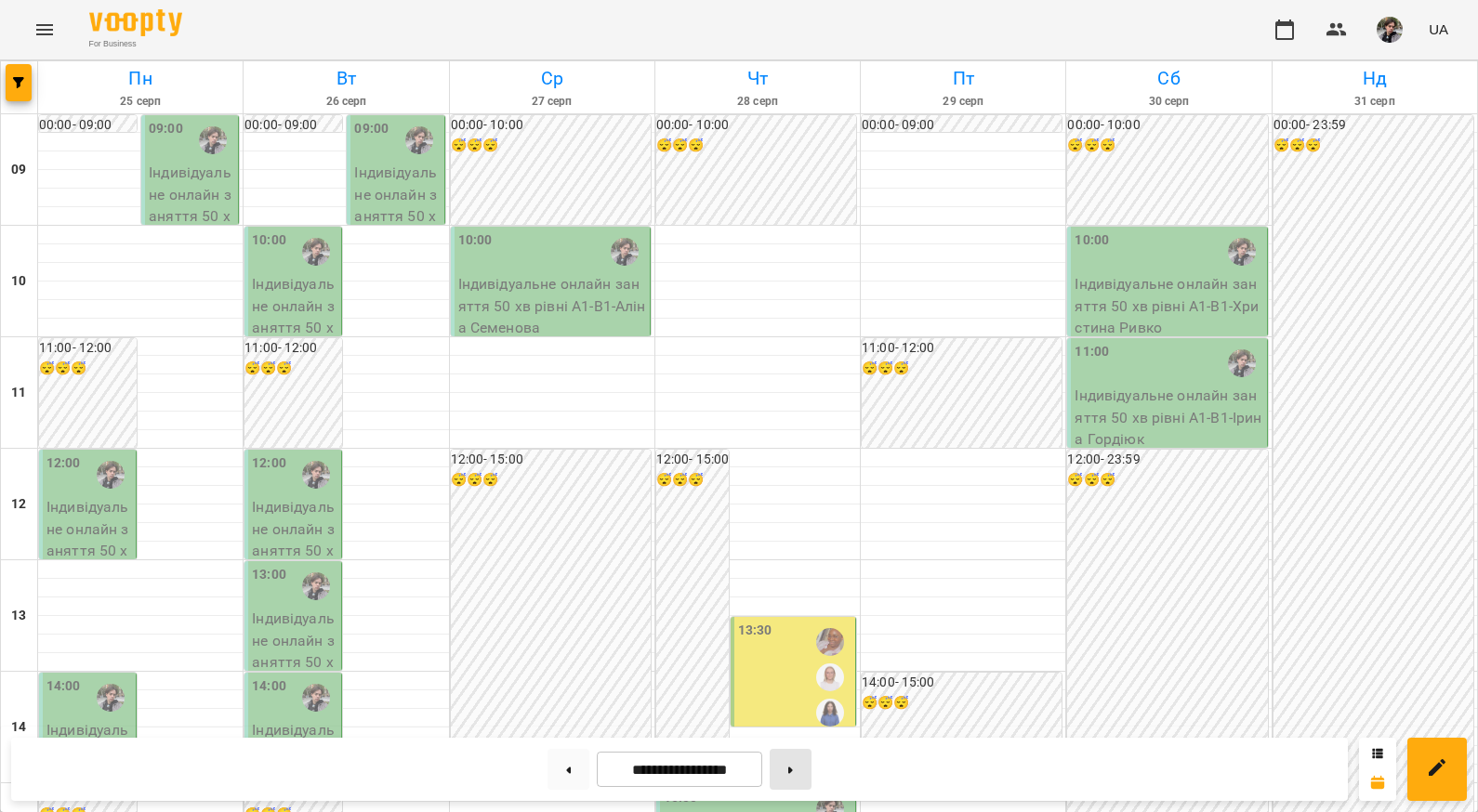 click at bounding box center (790, 769) 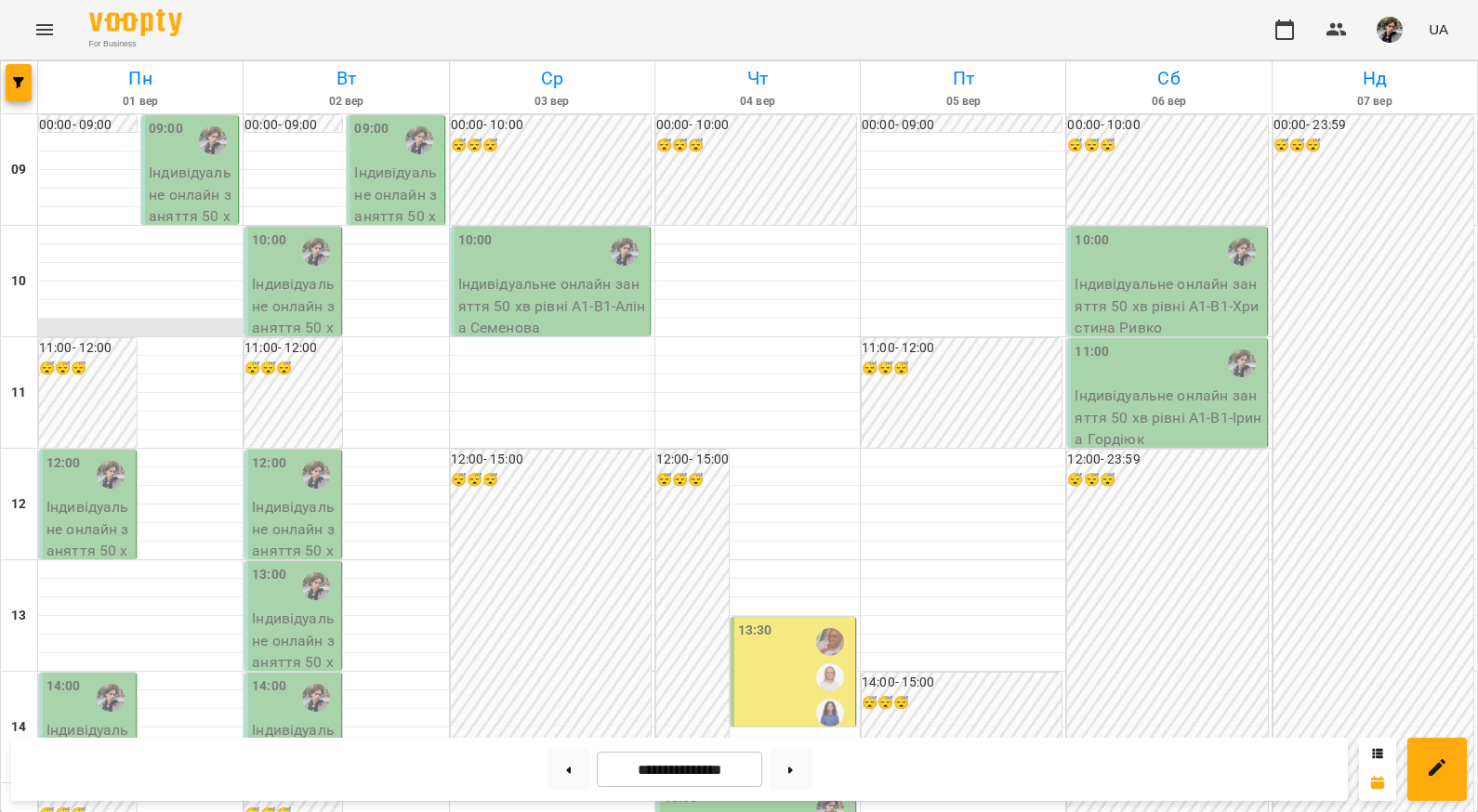 scroll, scrollTop: 370, scrollLeft: 0, axis: vertical 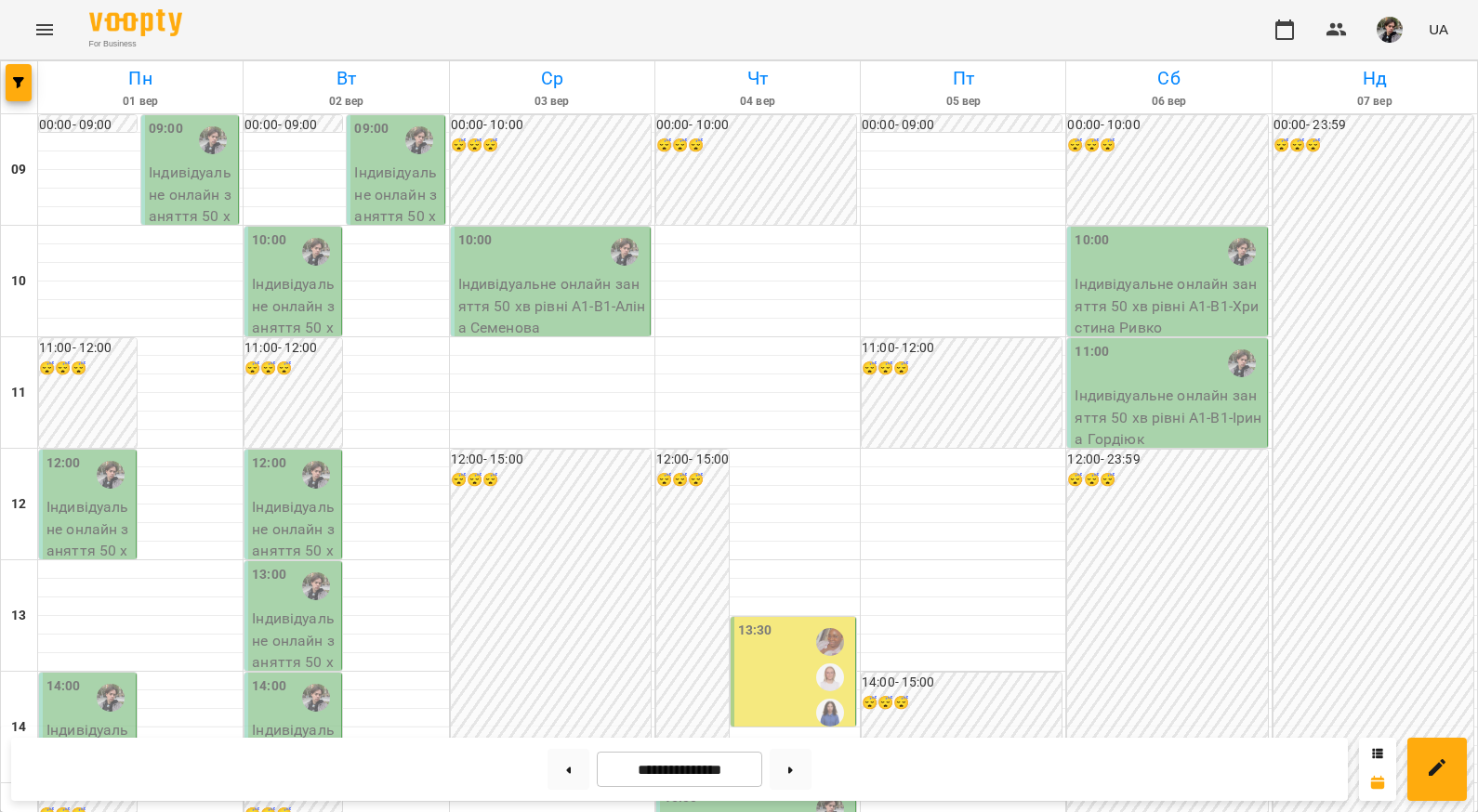 click at bounding box center [111, 698] 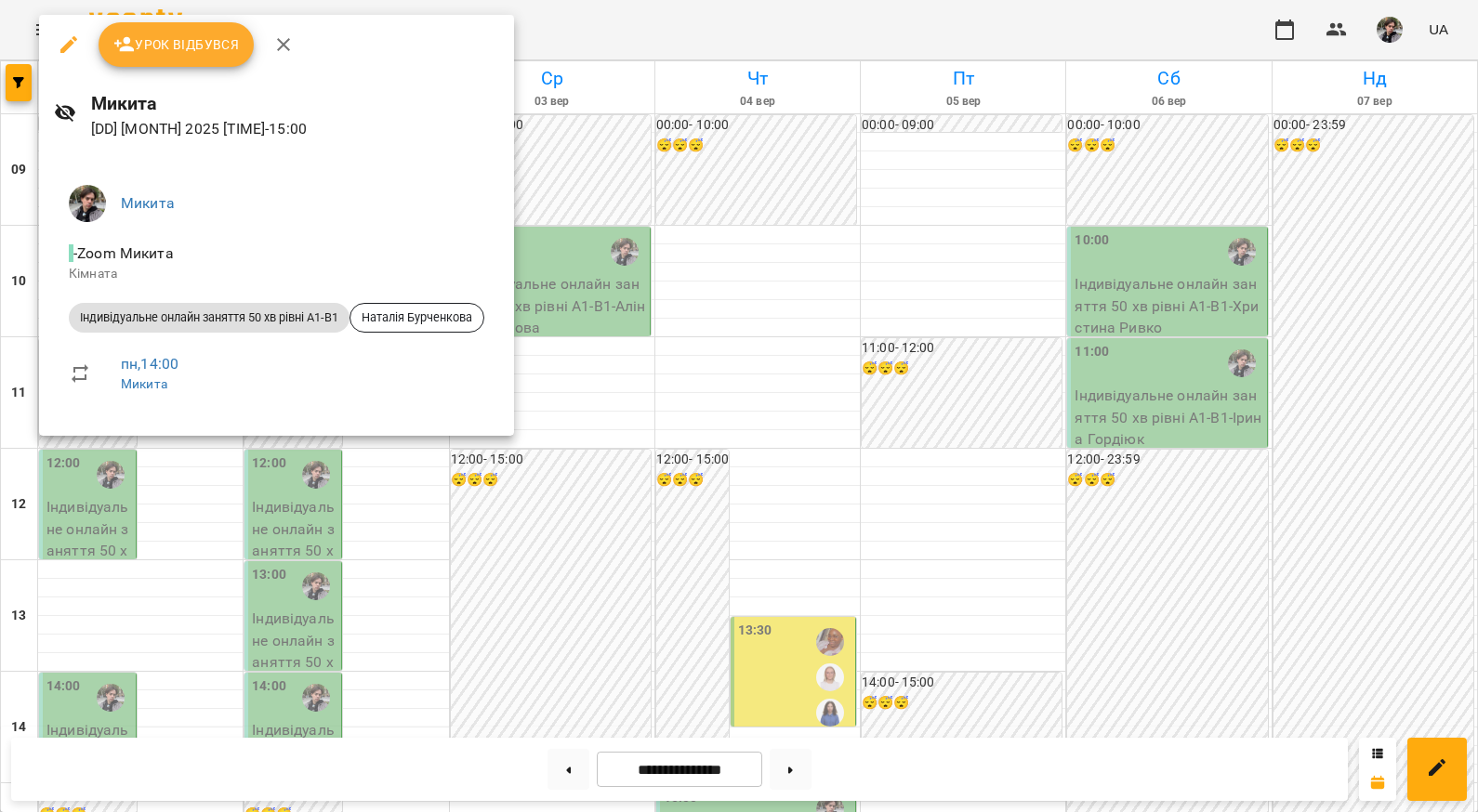 click at bounding box center (739, 406) 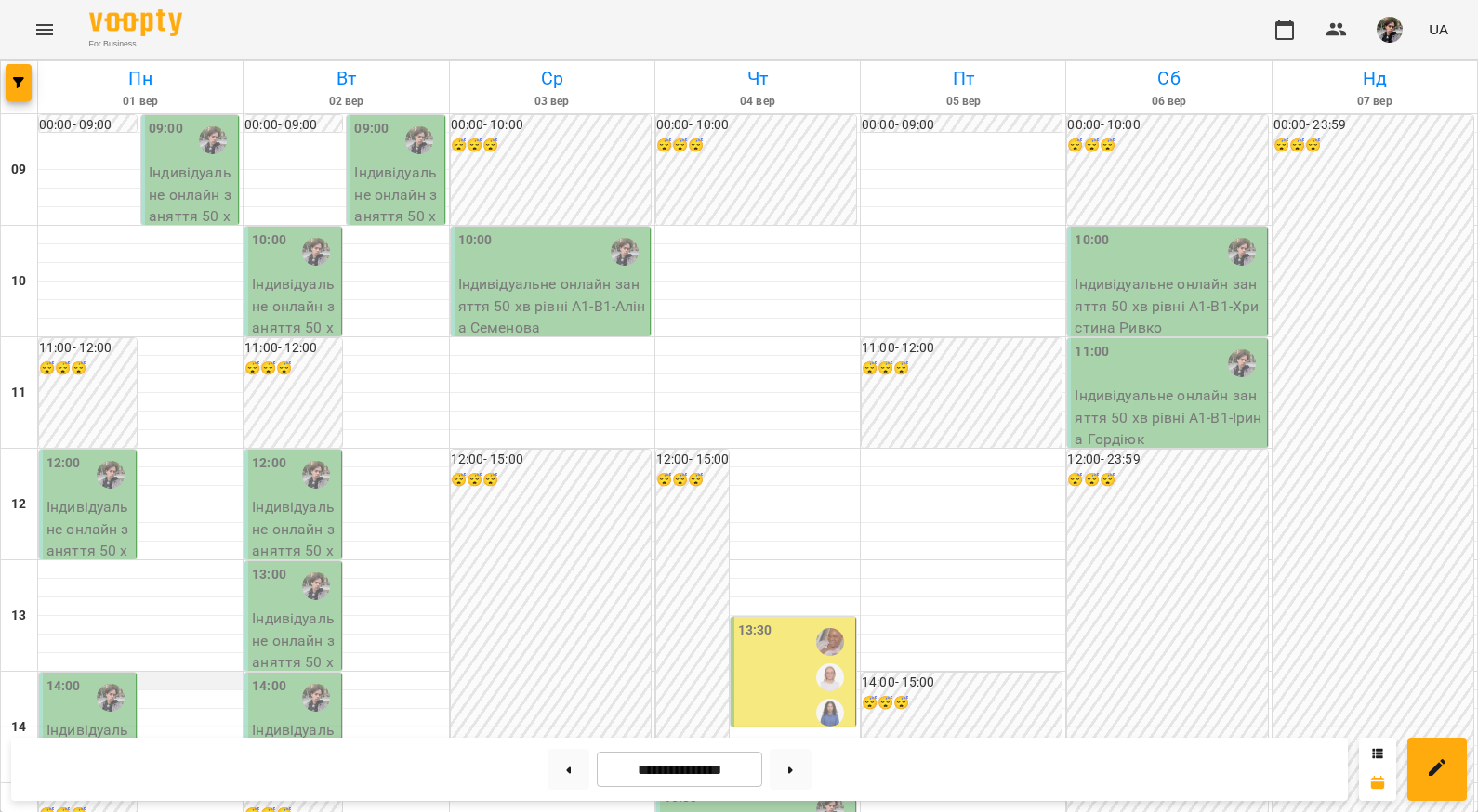 scroll, scrollTop: 242, scrollLeft: 0, axis: vertical 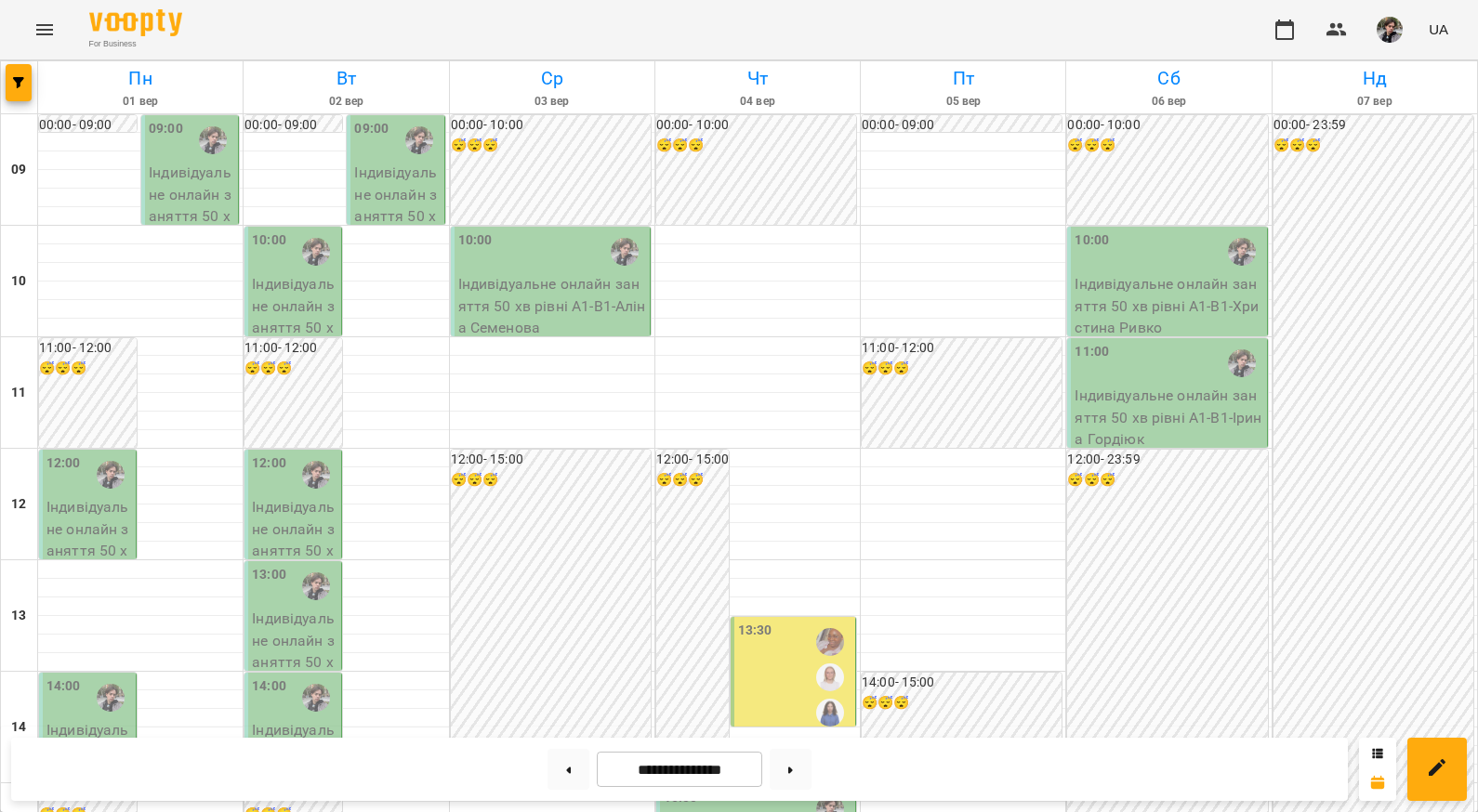 click at bounding box center [111, 698] 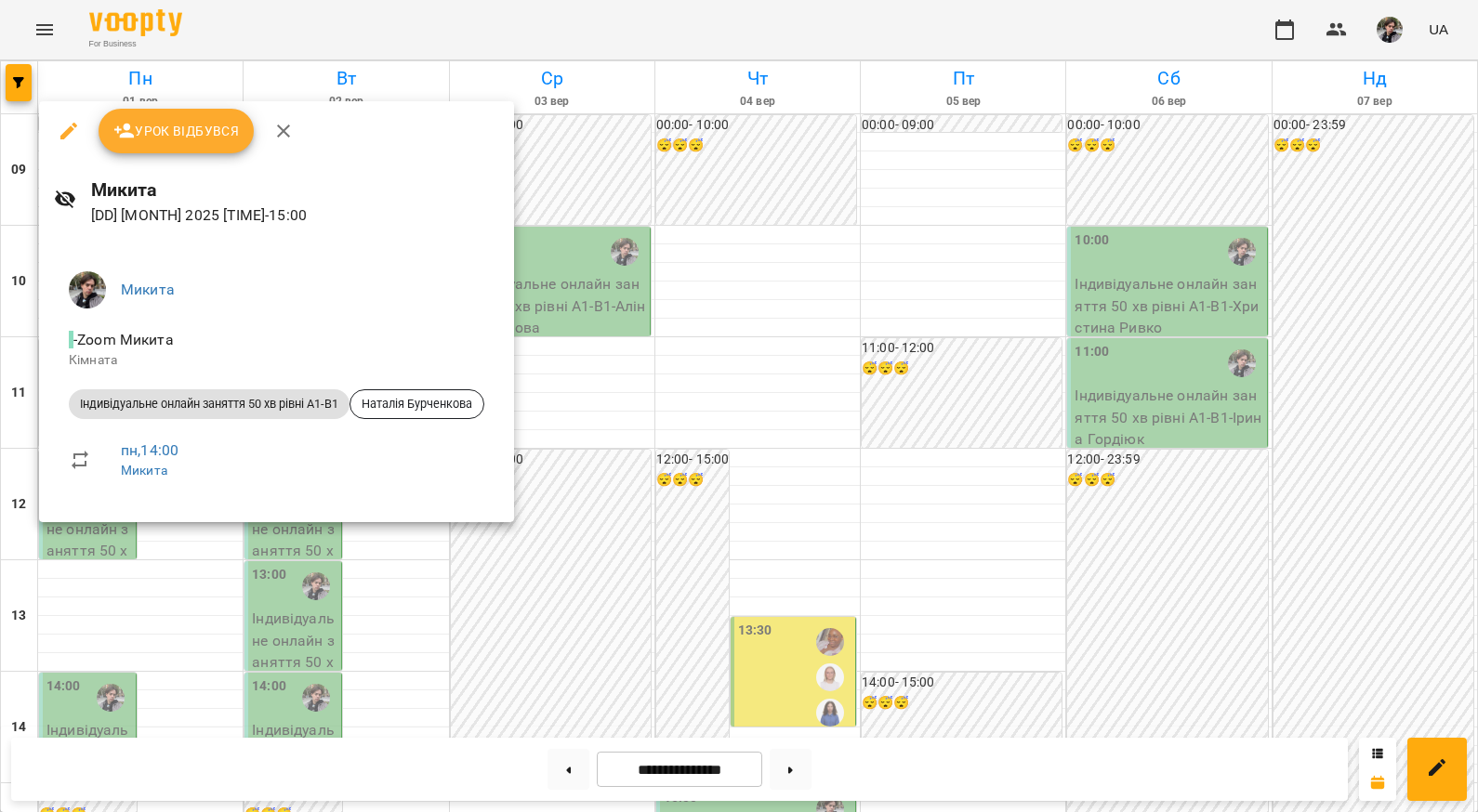 click at bounding box center (739, 406) 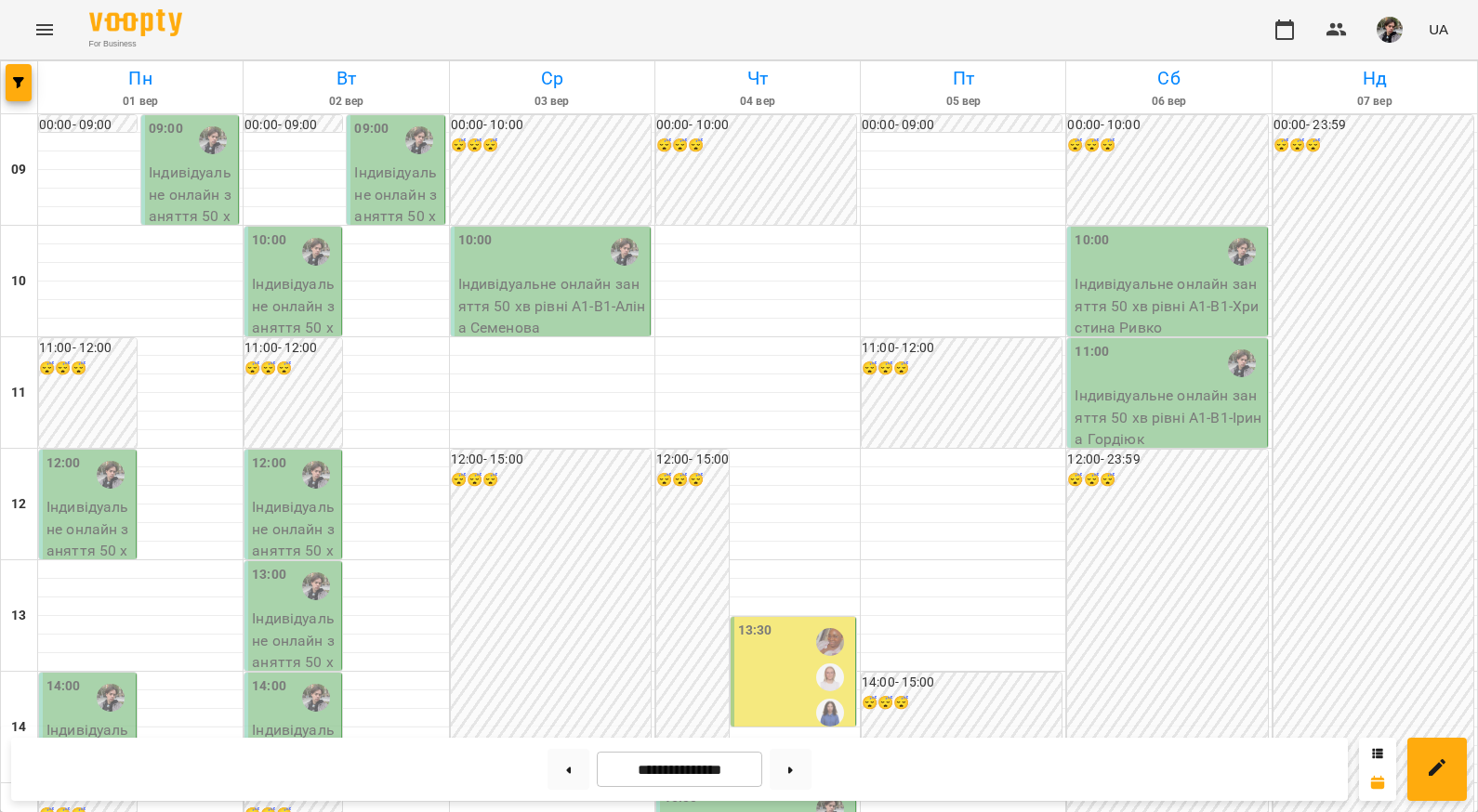 click on "[TEXT] [TEXT] [TEXT] [TEXT] [TEXT] [TEXT] [TEXT] [TEXT] [TEXT] - [FIRST] [LAST]" at bounding box center [89, 561] 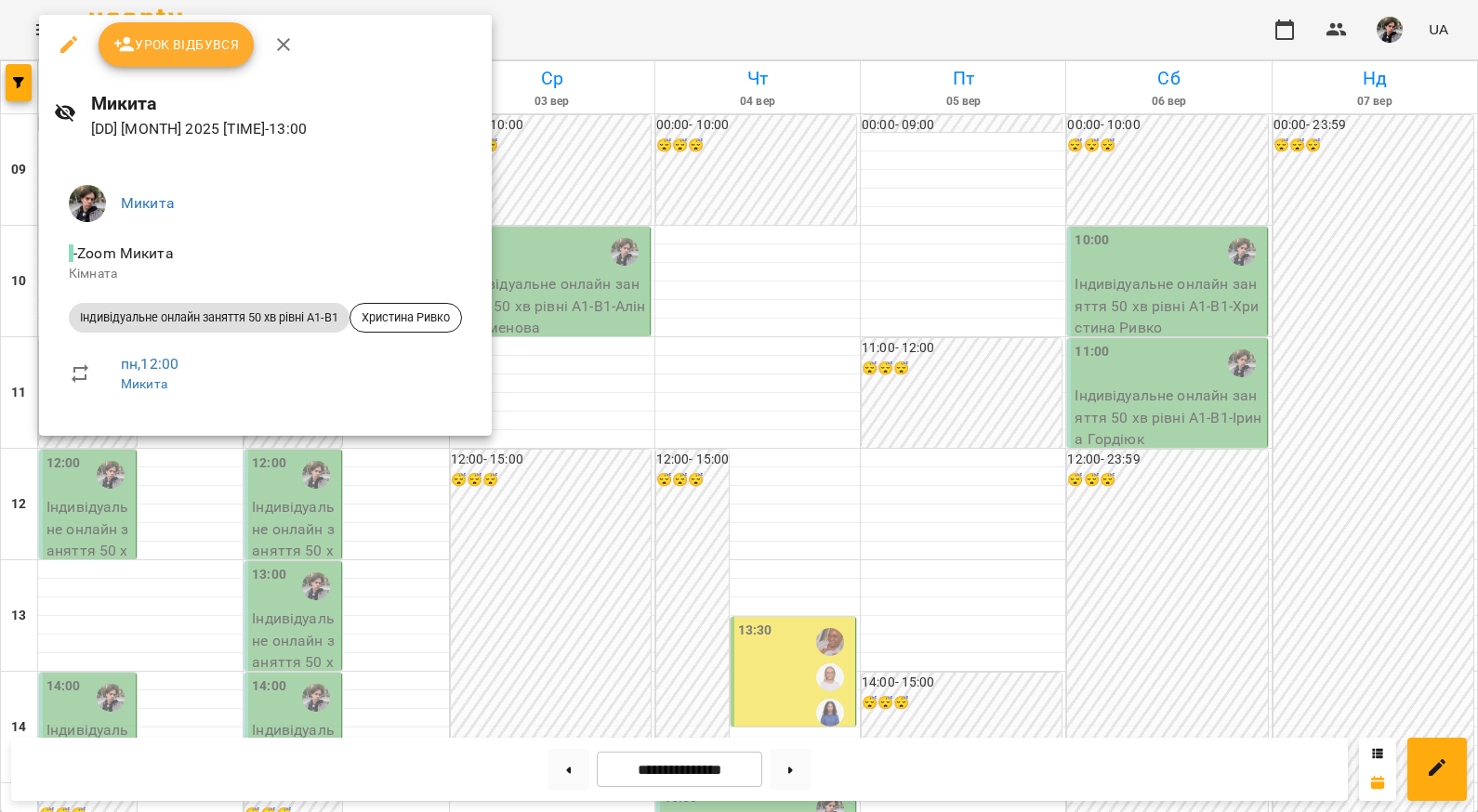 click at bounding box center [739, 406] 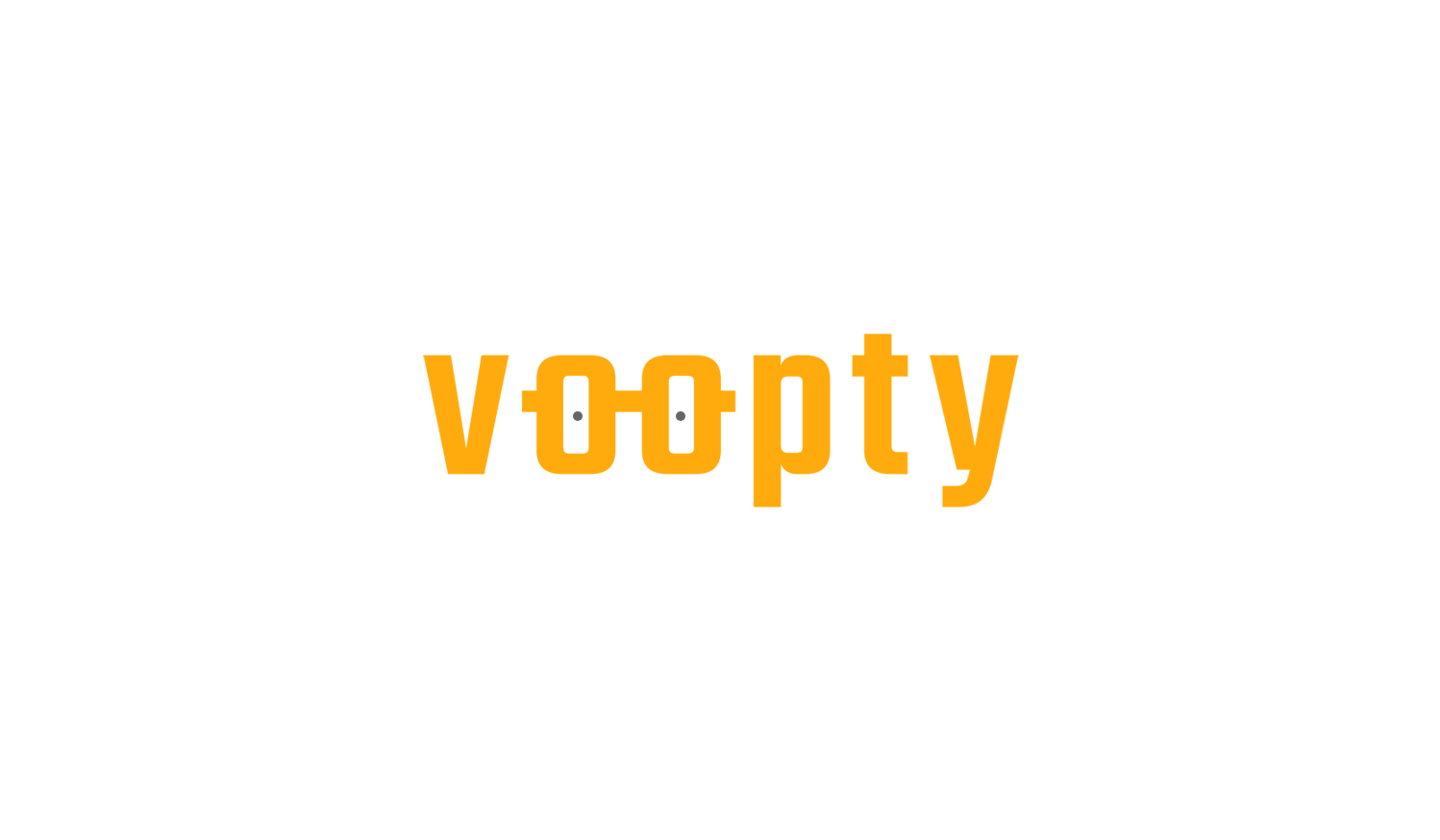scroll, scrollTop: 0, scrollLeft: 0, axis: both 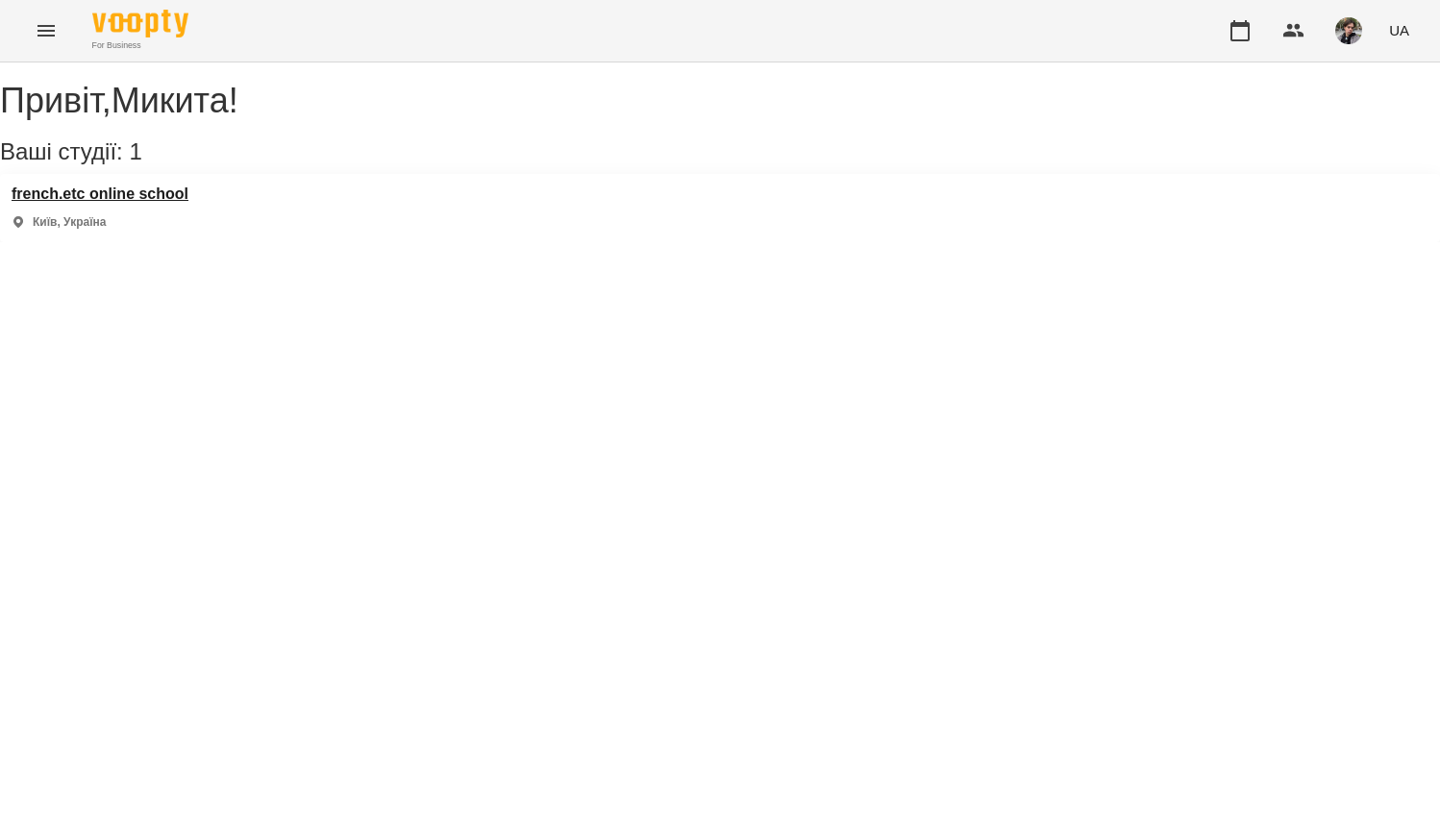 click on "french.etc online school" at bounding box center [100, 194] 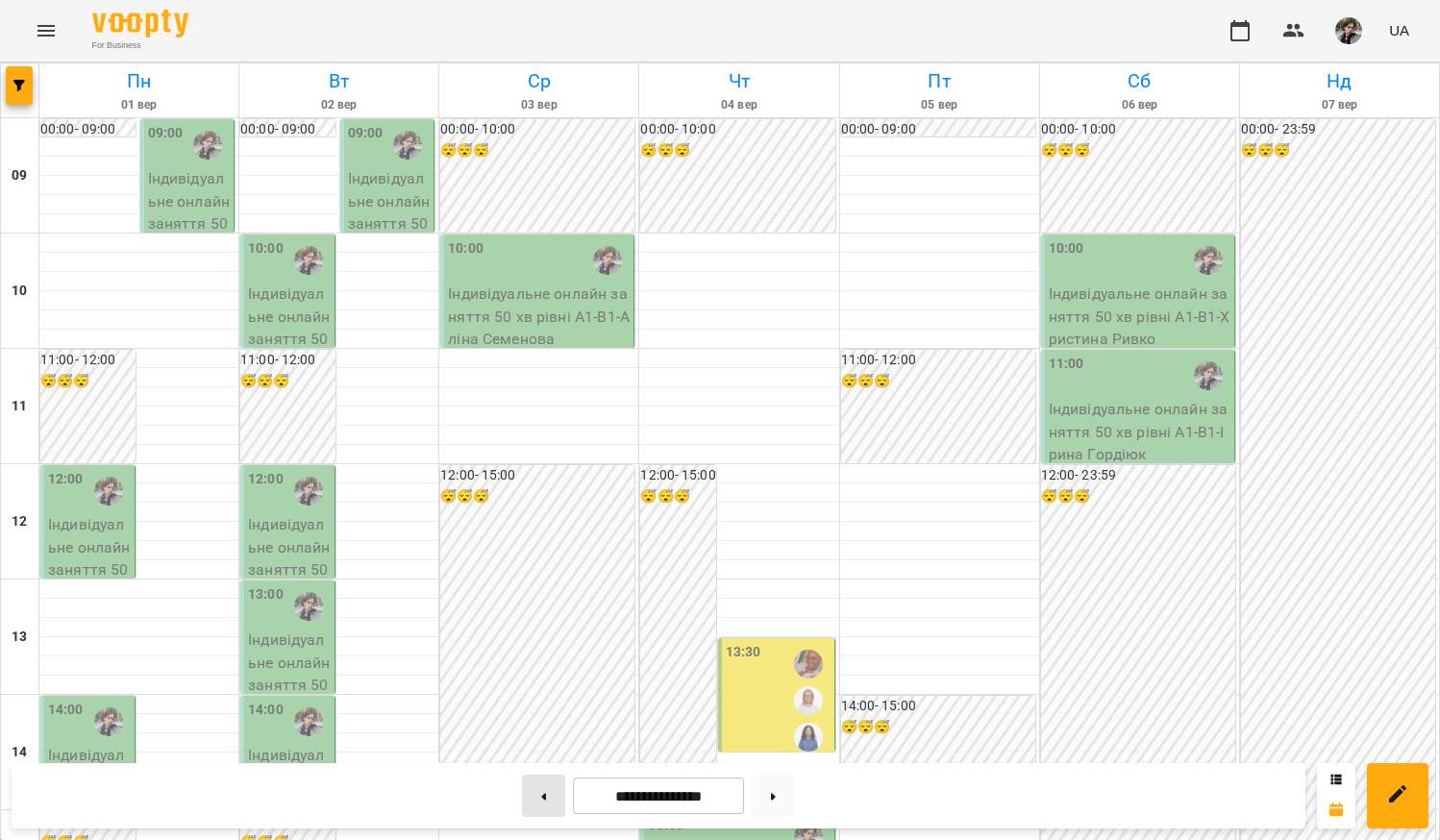 click at bounding box center [543, 796] 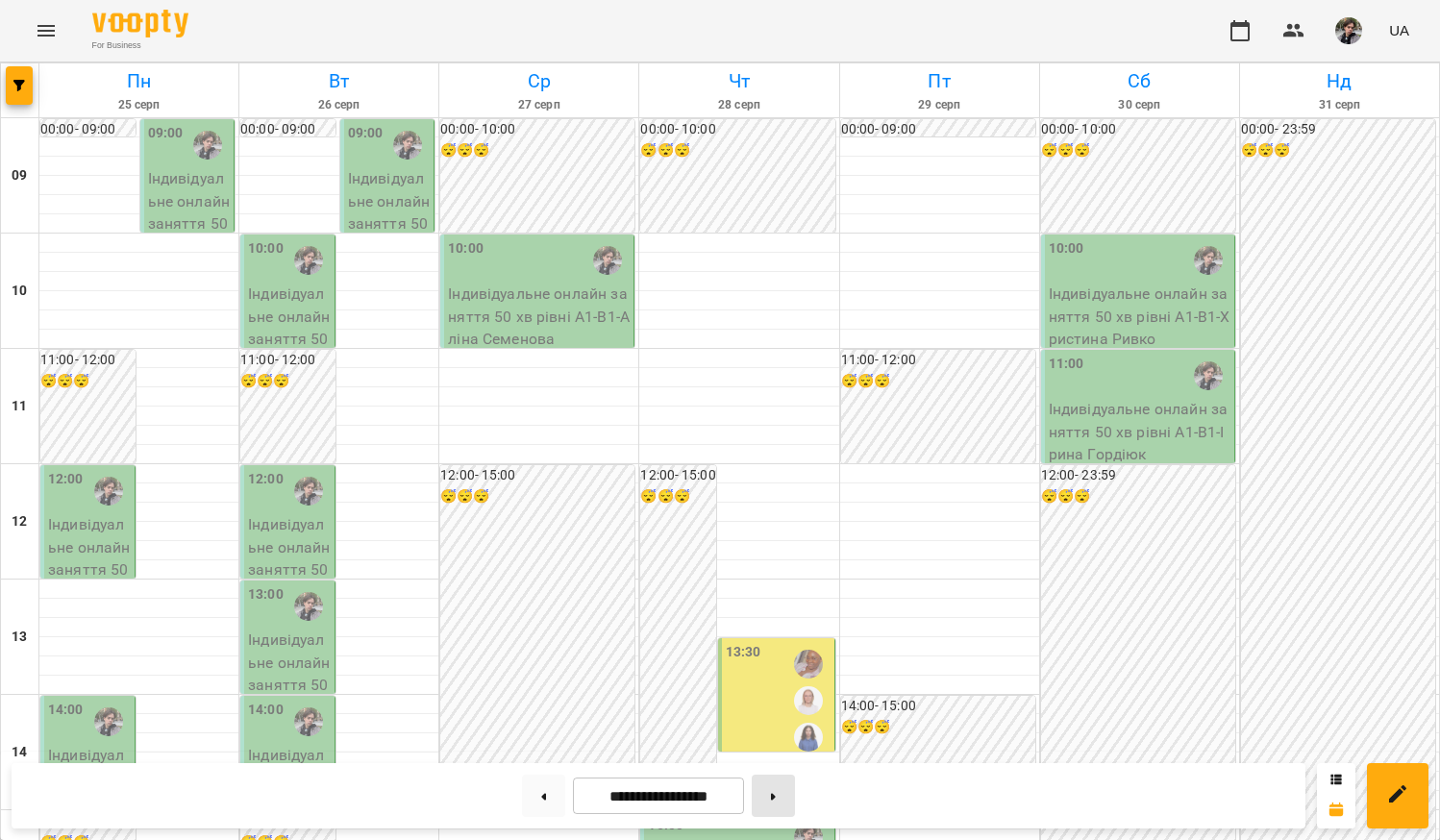 click at bounding box center (773, 796) 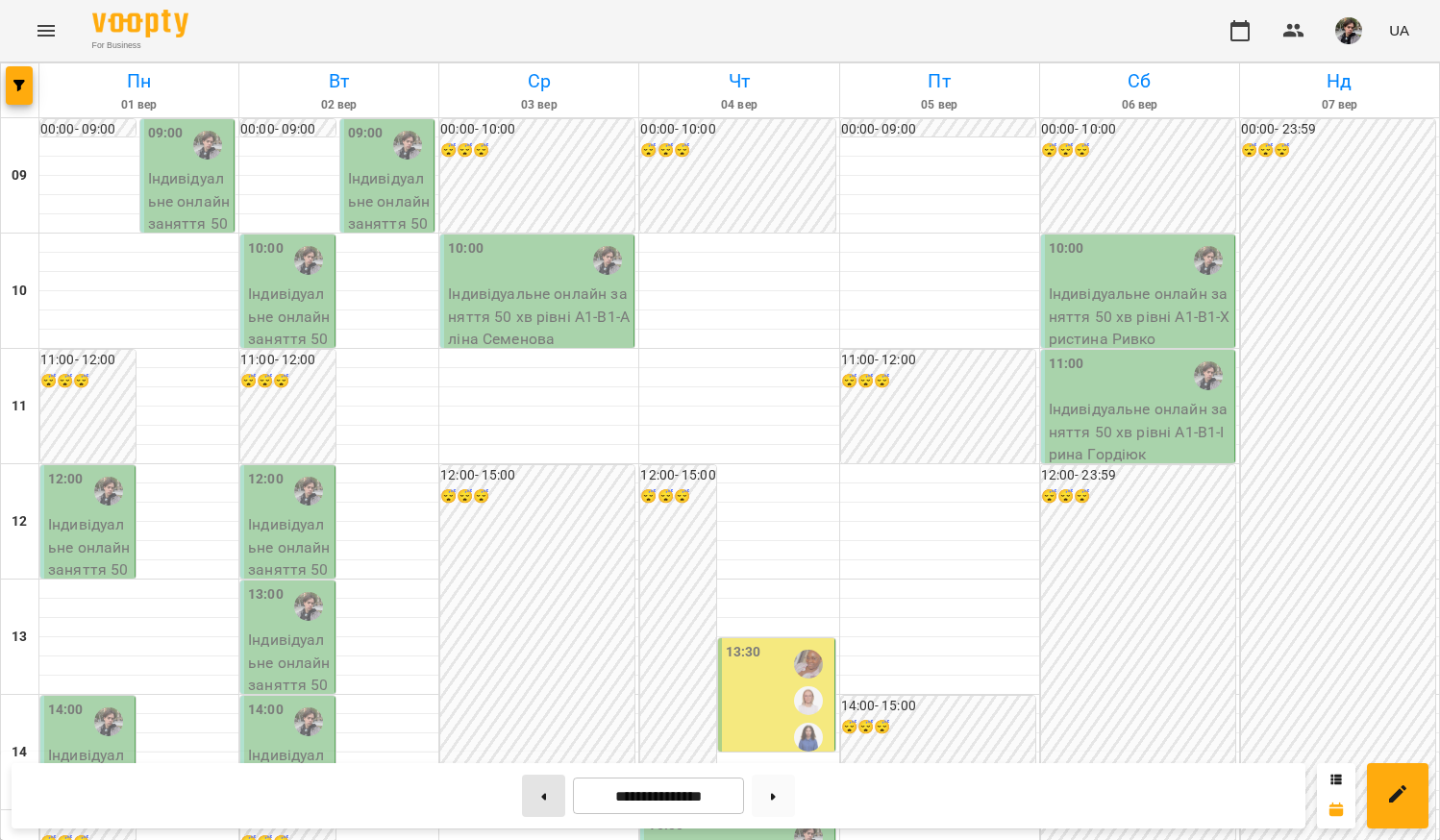 click at bounding box center (543, 796) 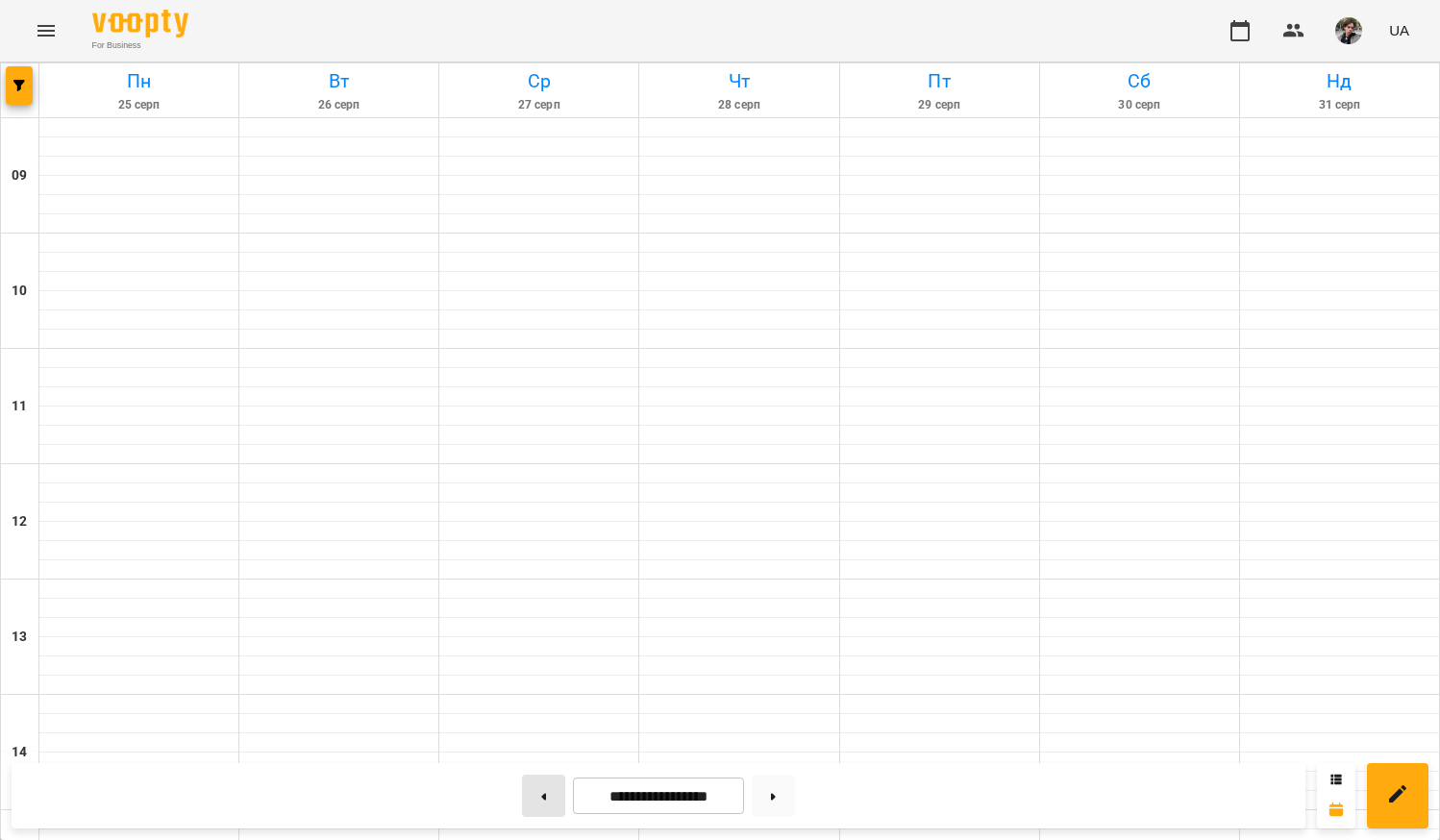 click at bounding box center [543, 796] 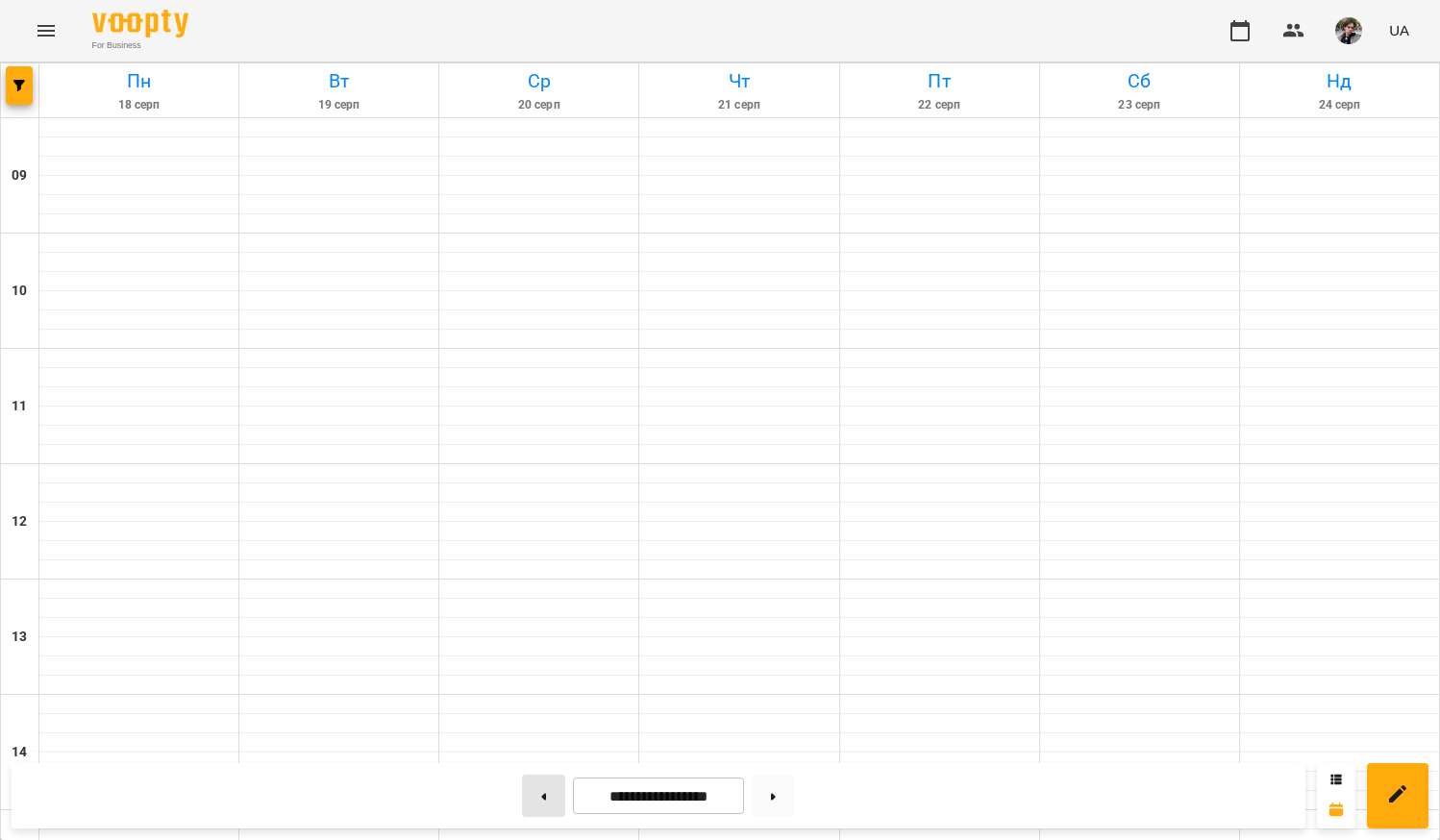 click at bounding box center [543, 796] 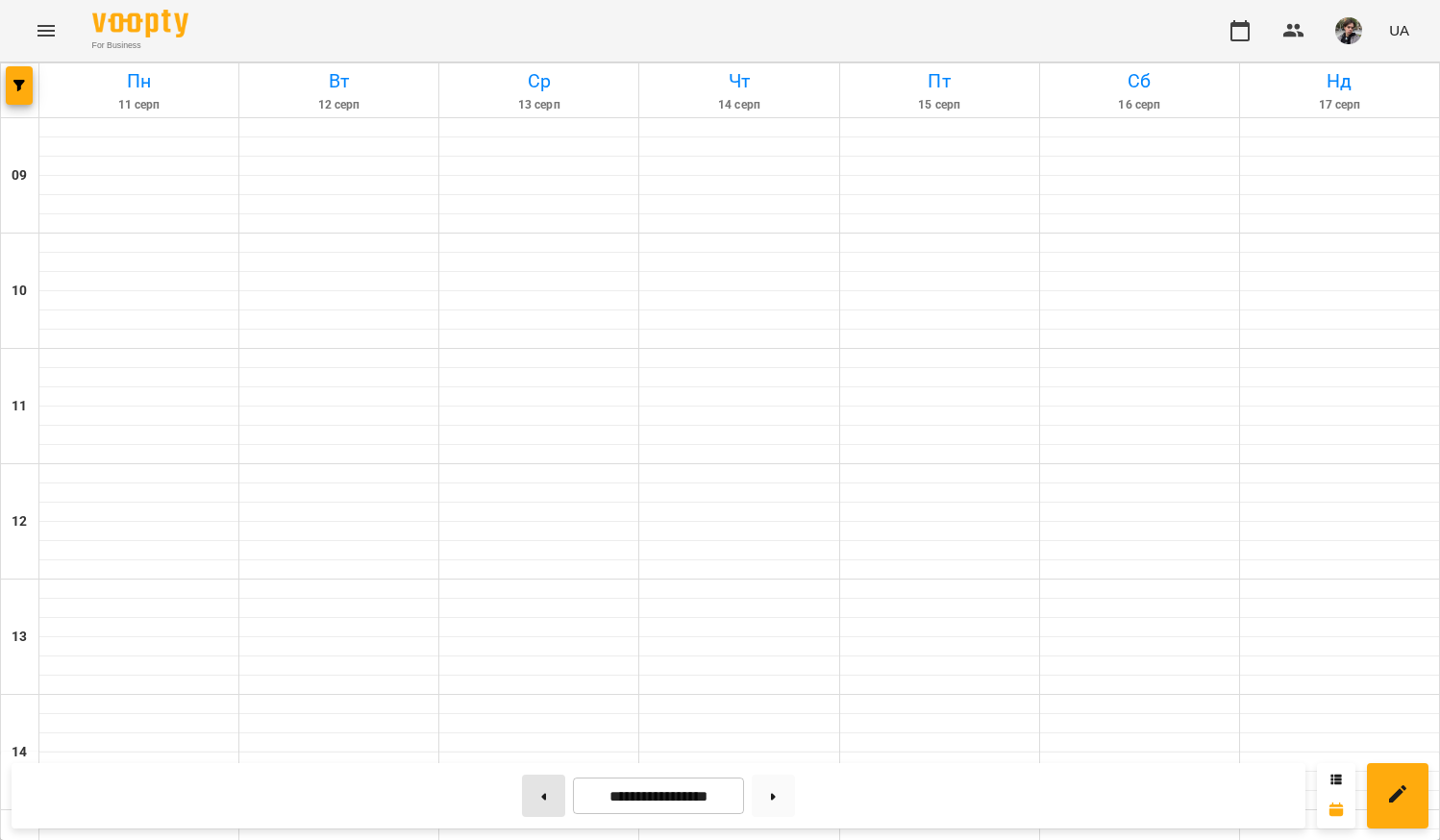 click at bounding box center (543, 796) 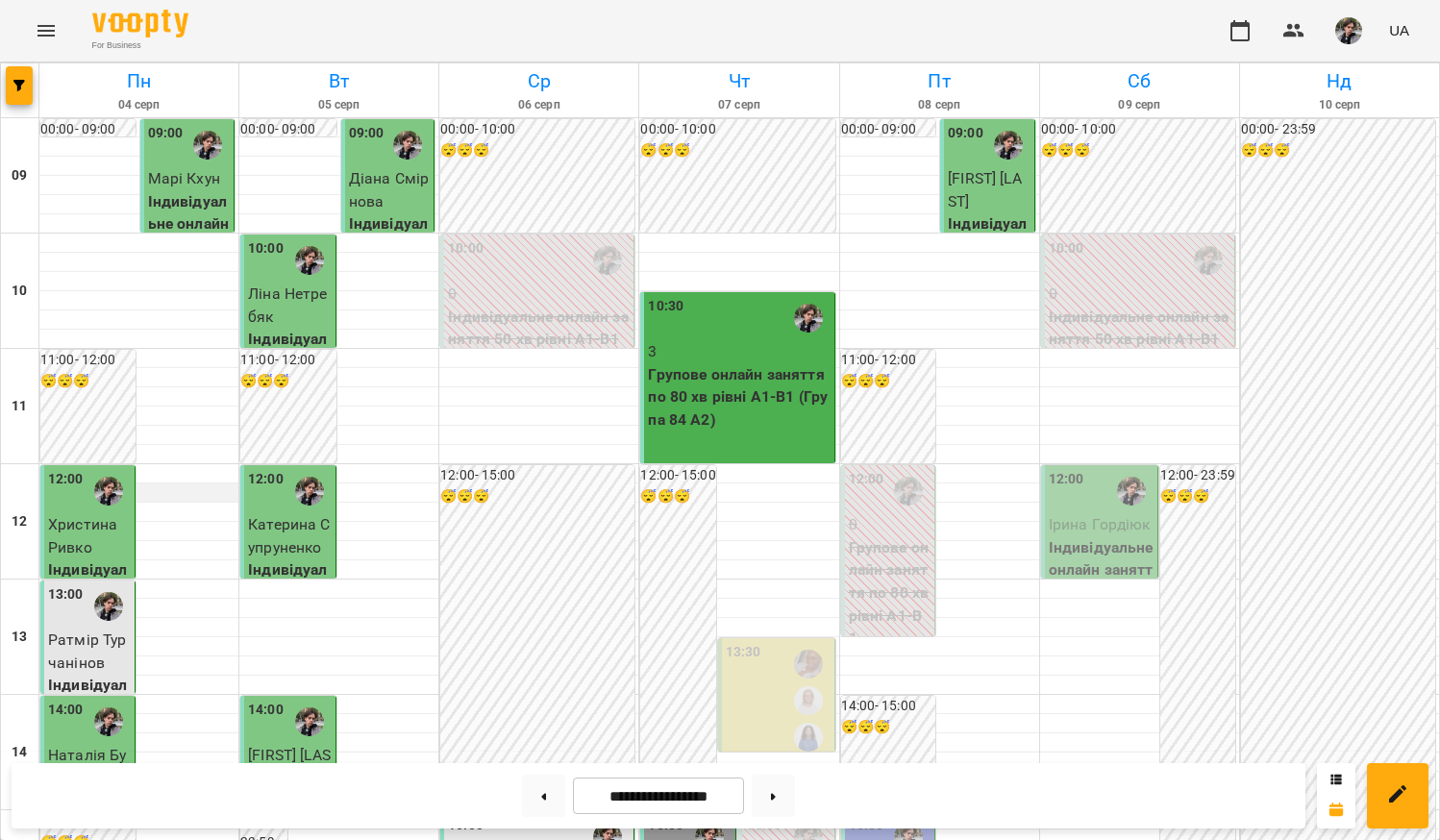 scroll, scrollTop: 814, scrollLeft: 0, axis: vertical 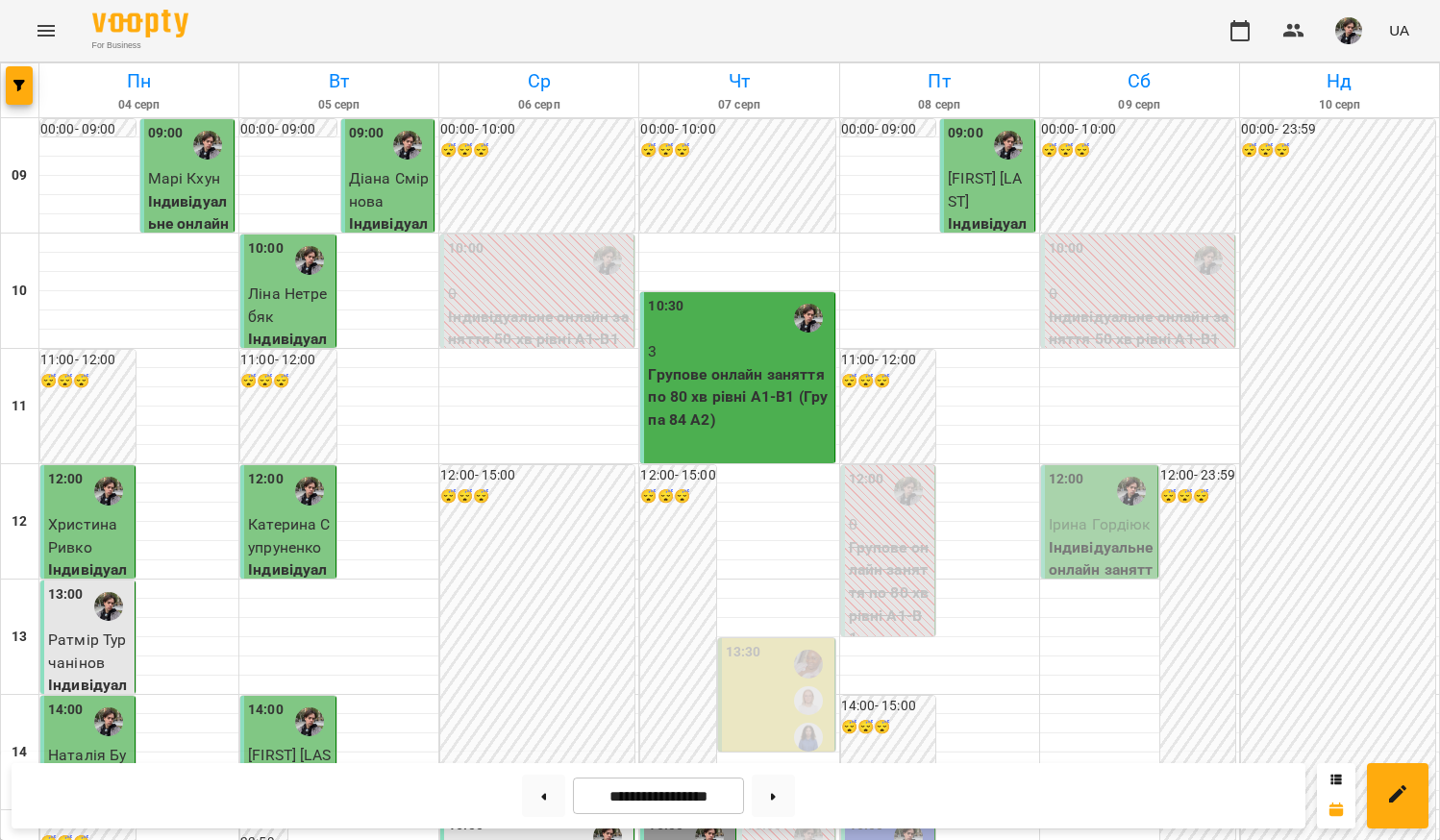 click at bounding box center [319, 1345] 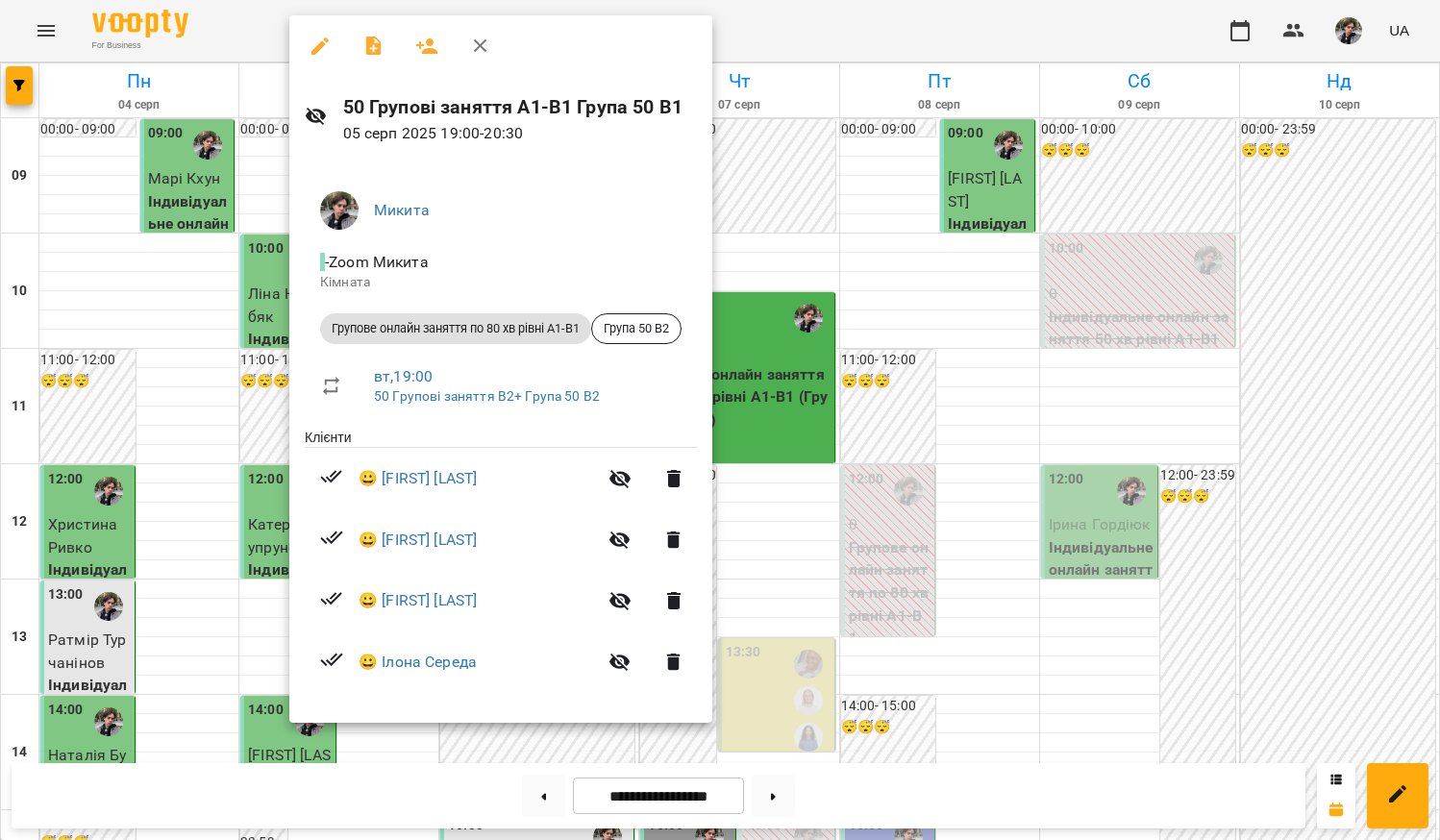 click at bounding box center (720, 420) 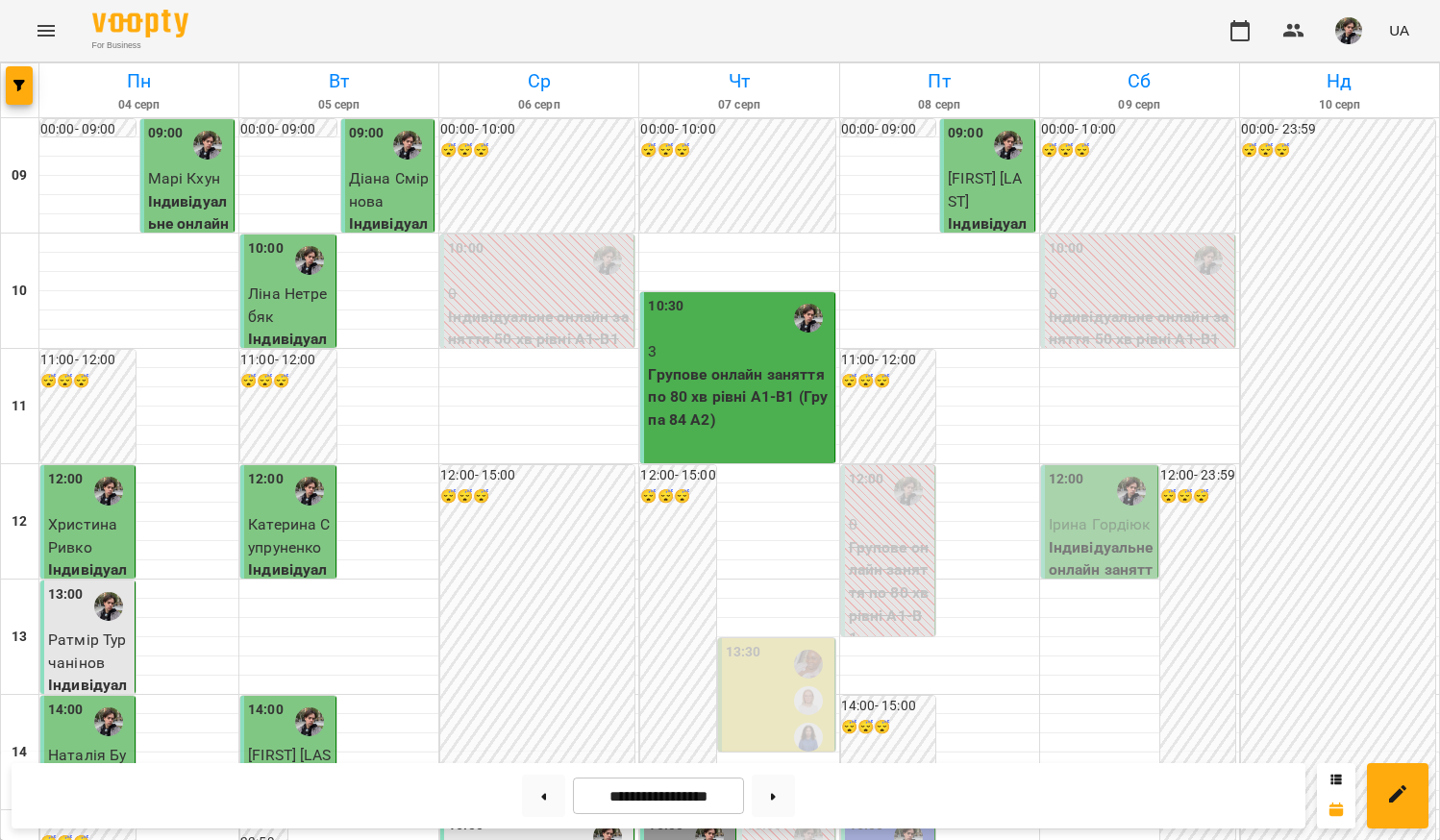 scroll, scrollTop: 0, scrollLeft: 0, axis: both 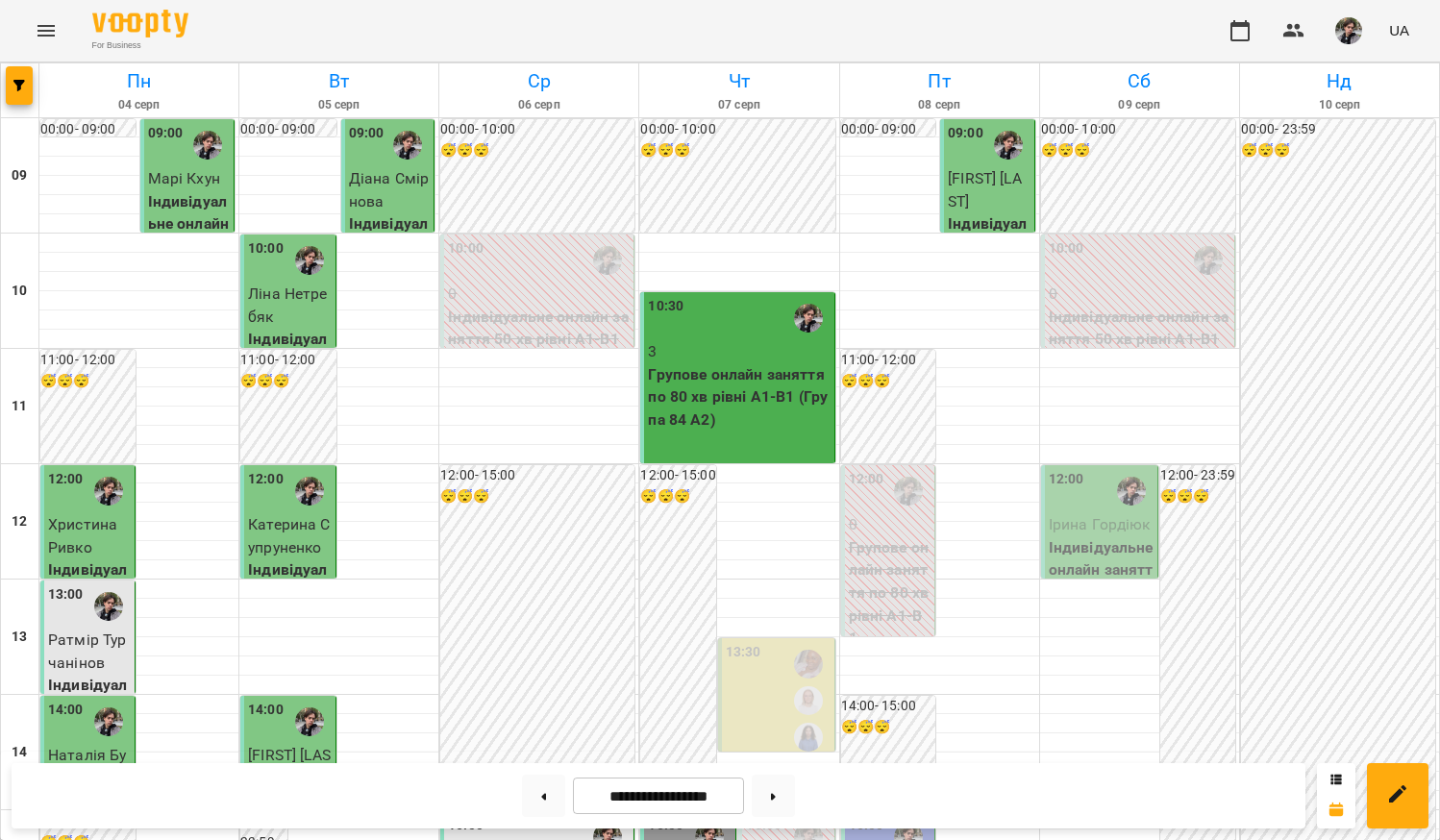 click on "3" at bounding box center [738, 352] 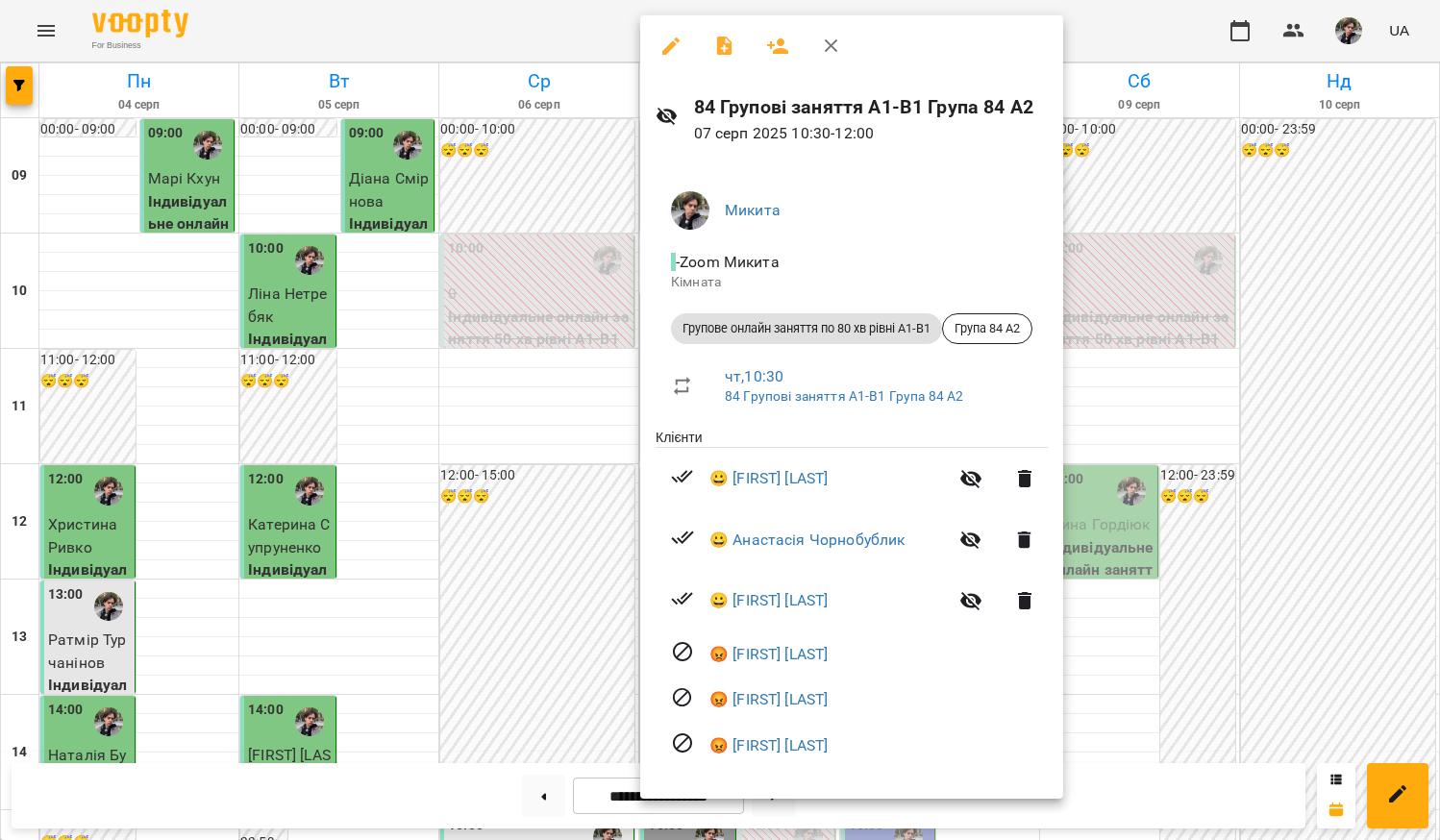 click at bounding box center (720, 420) 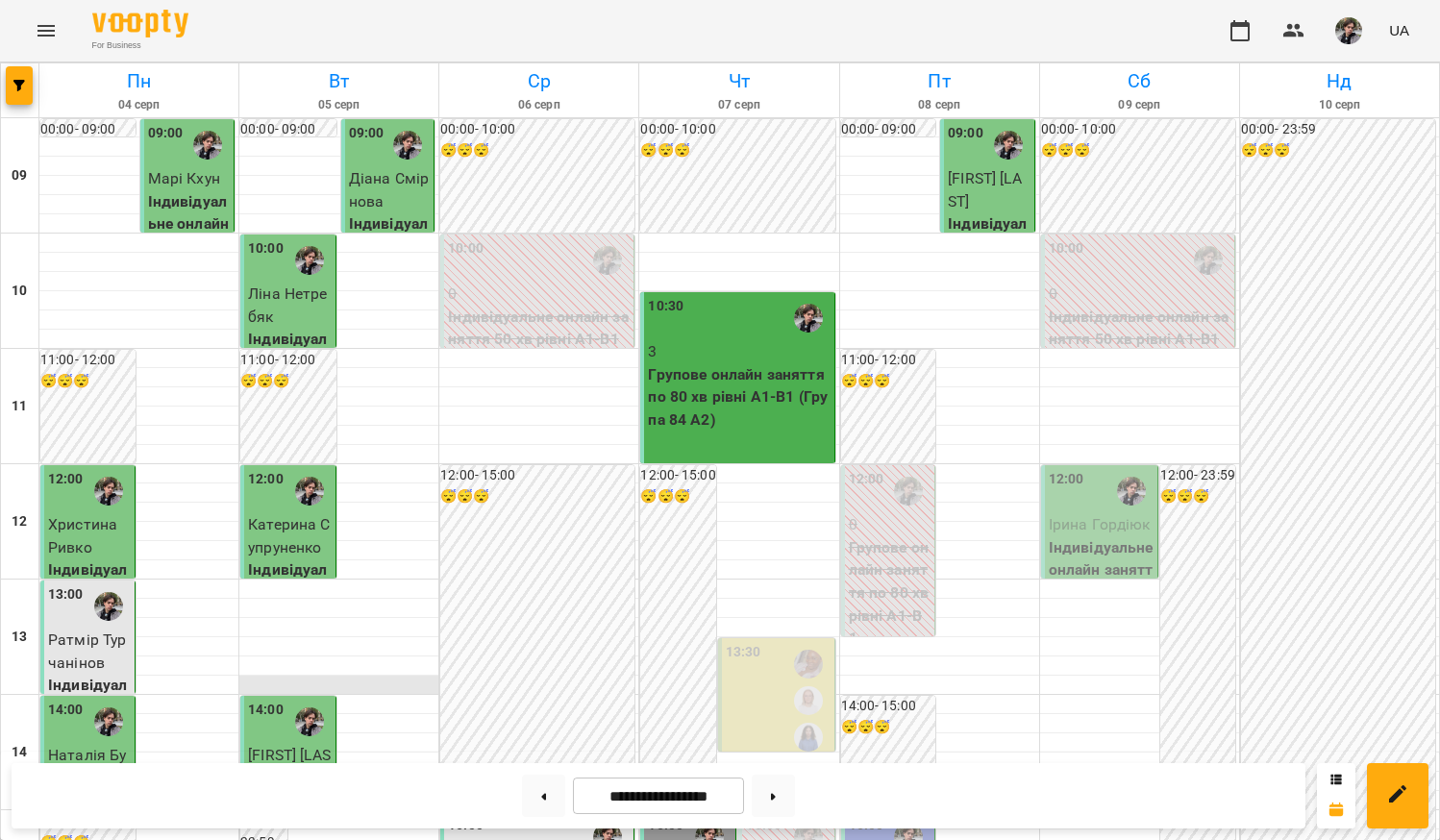 scroll, scrollTop: 696, scrollLeft: 0, axis: vertical 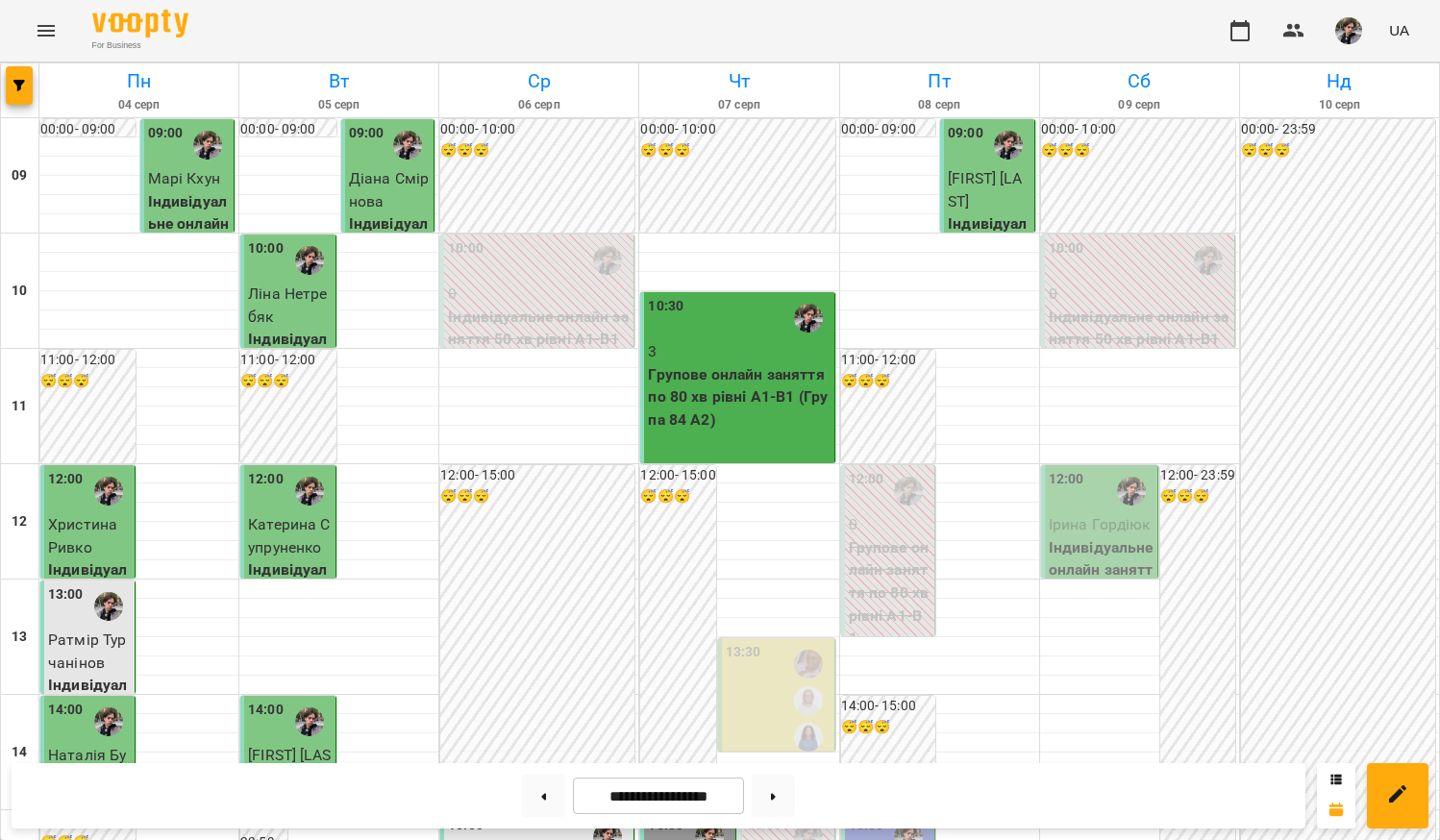 click on "[FIRST] [LAST]" at bounding box center [573, 1331] 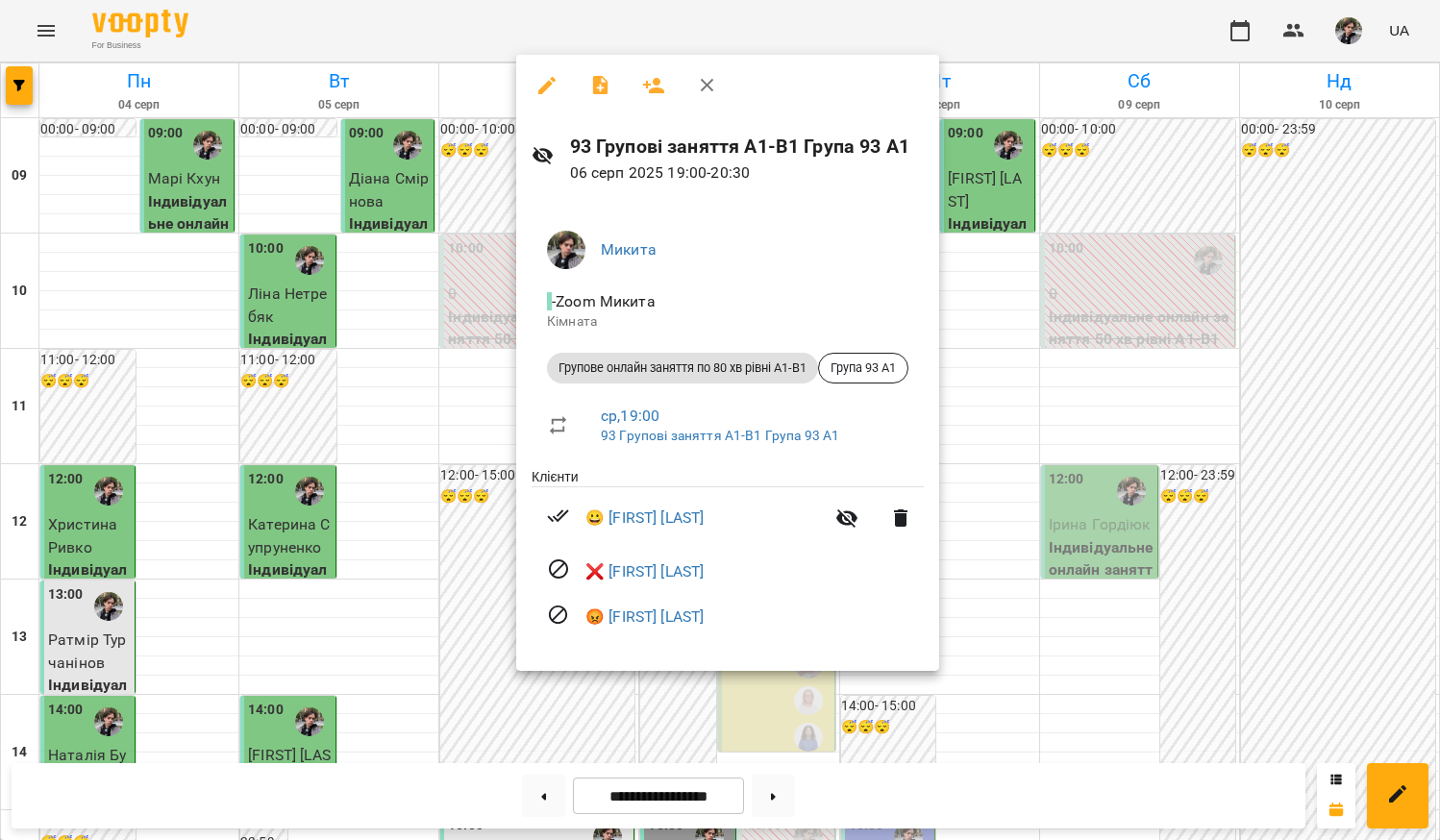 click at bounding box center [720, 420] 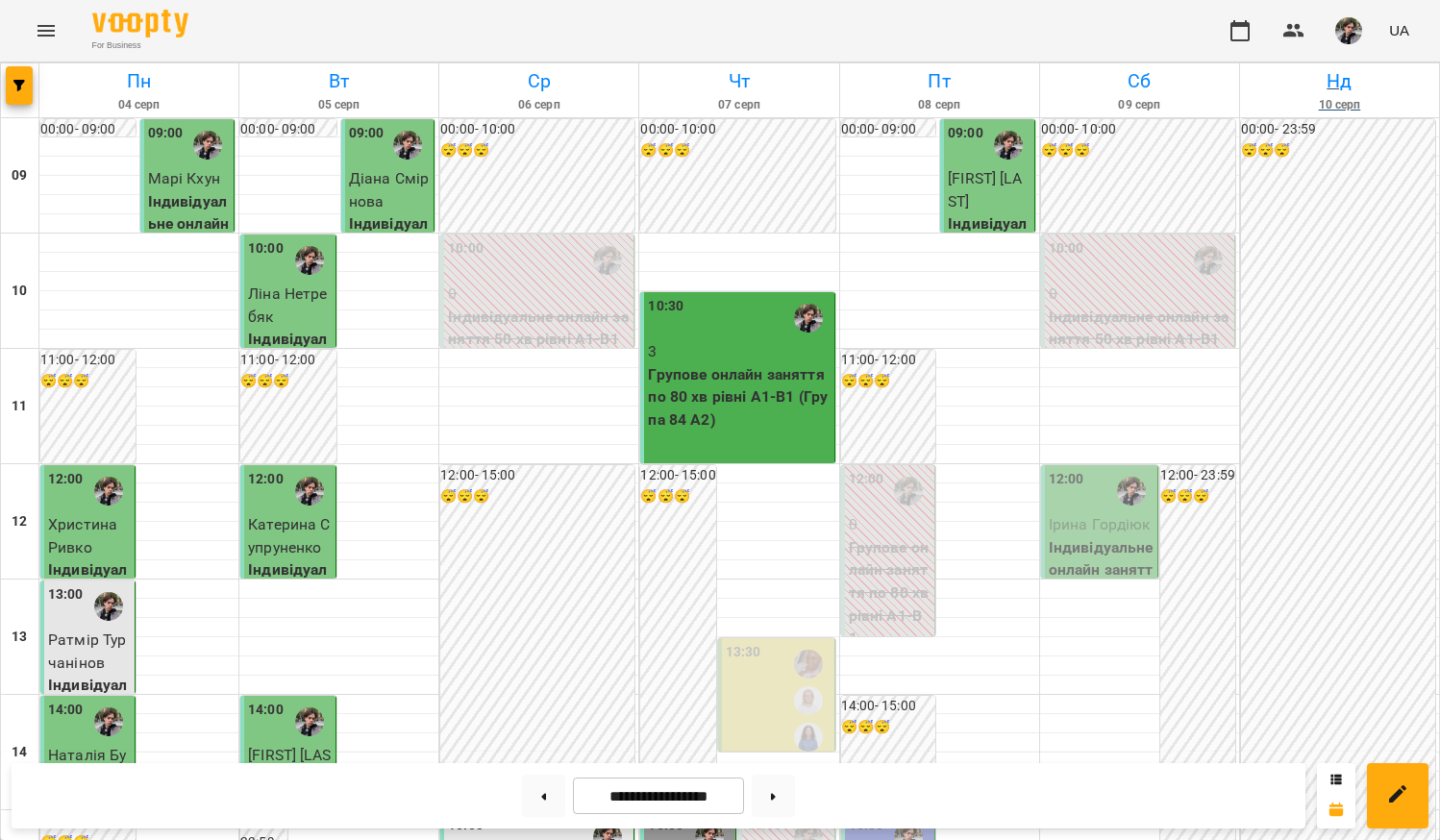 scroll, scrollTop: 789, scrollLeft: 0, axis: vertical 